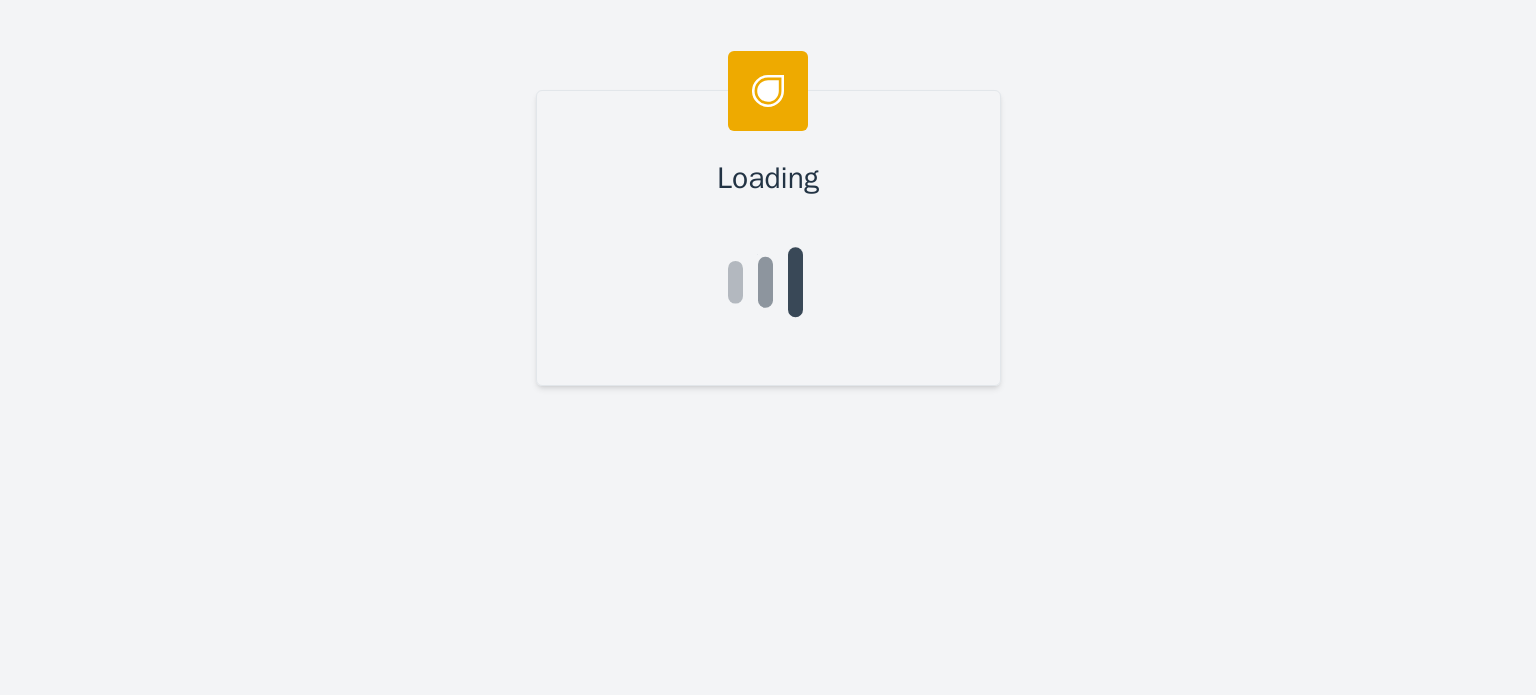 scroll, scrollTop: 0, scrollLeft: 0, axis: both 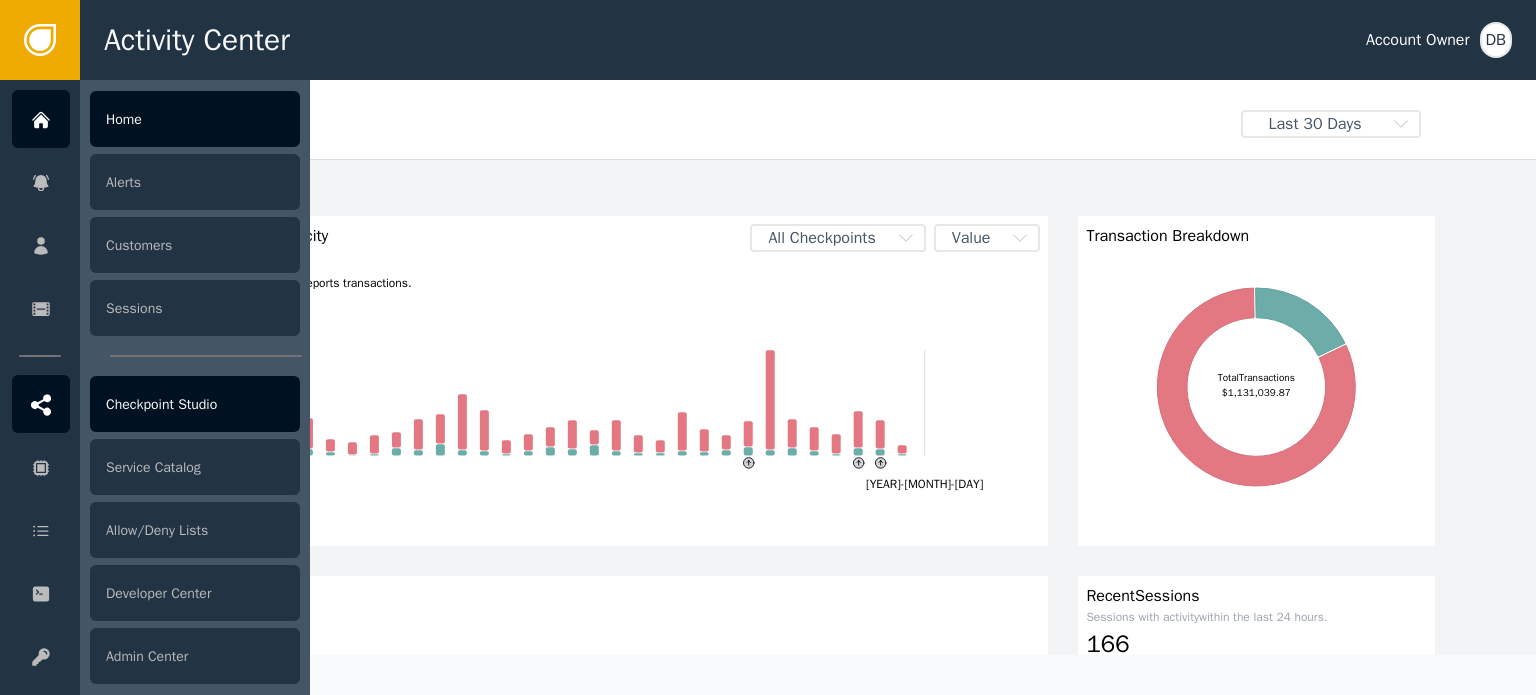 click at bounding box center [41, 404] 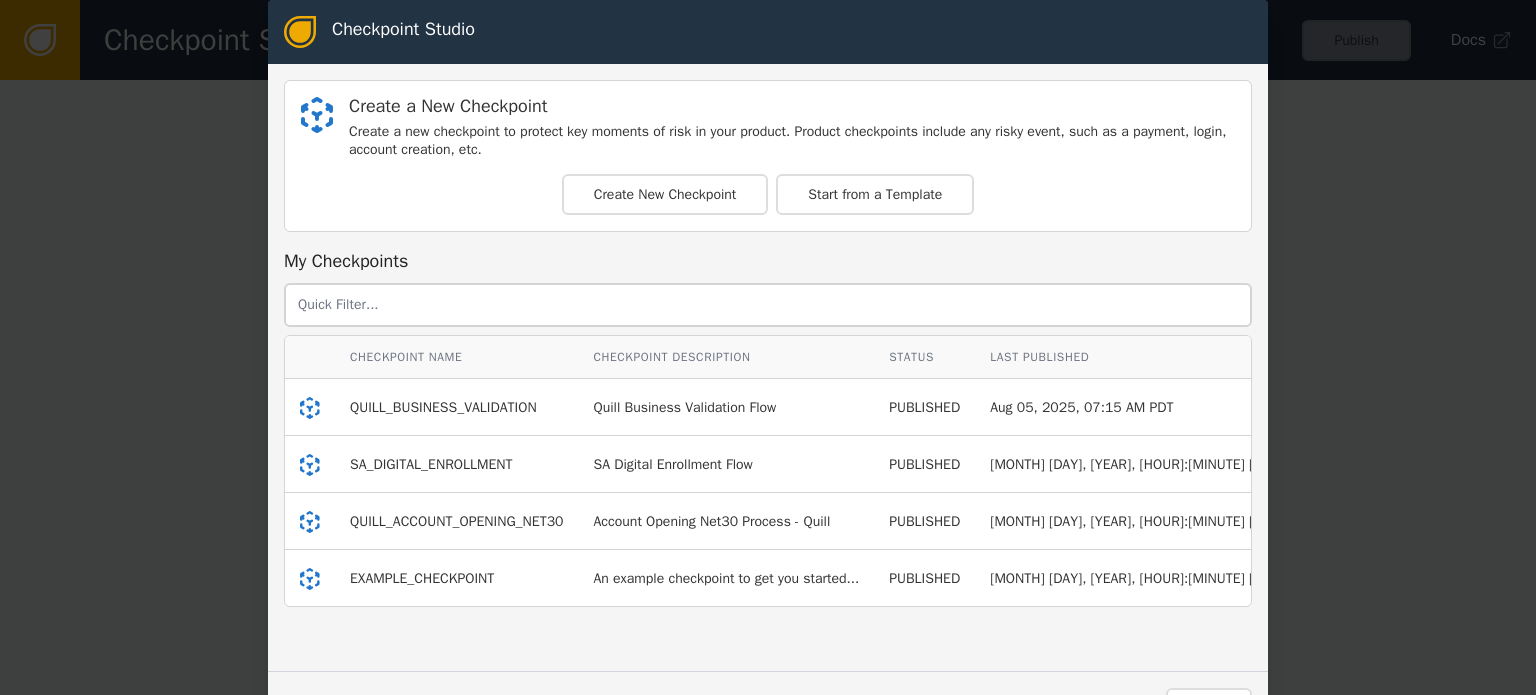 click on "Checkpoint Studio Create a New Checkpoint Create a new checkpoint to protect key moments of risk in your product. Product checkpoints include any risky event, such as a payment, login, account creation, etc. Create New Checkpoint Start from a Template My Checkpoints Checkpoint Name Checkpoint Description Status Last Published Actions QUILL_BUSINESS_VALIDATION Quill Business Validation Flow PUBLISHED Aug 05, 2025, 07:15 AM PDT View Workflow Actions SA_DIGITAL_ENROLLMENT SA Digital Enrollment Flow PUBLISHED Aug 05, 2025, 07:08 AM PDT View Workflow Actions QUILL_ACCOUNT_OPENING_NET30 Account Opening Net30 Process - Quill PUBLISHED Dec 20, 2024, 08:08 AM PST View Workflow Actions EXAMPLE_CHECKPOINT An example checkpoint to get you started... PUBLISHED Jul 05, 2023, 04:58 PM PDT View Workflow Actions Exit" at bounding box center (768, 347) 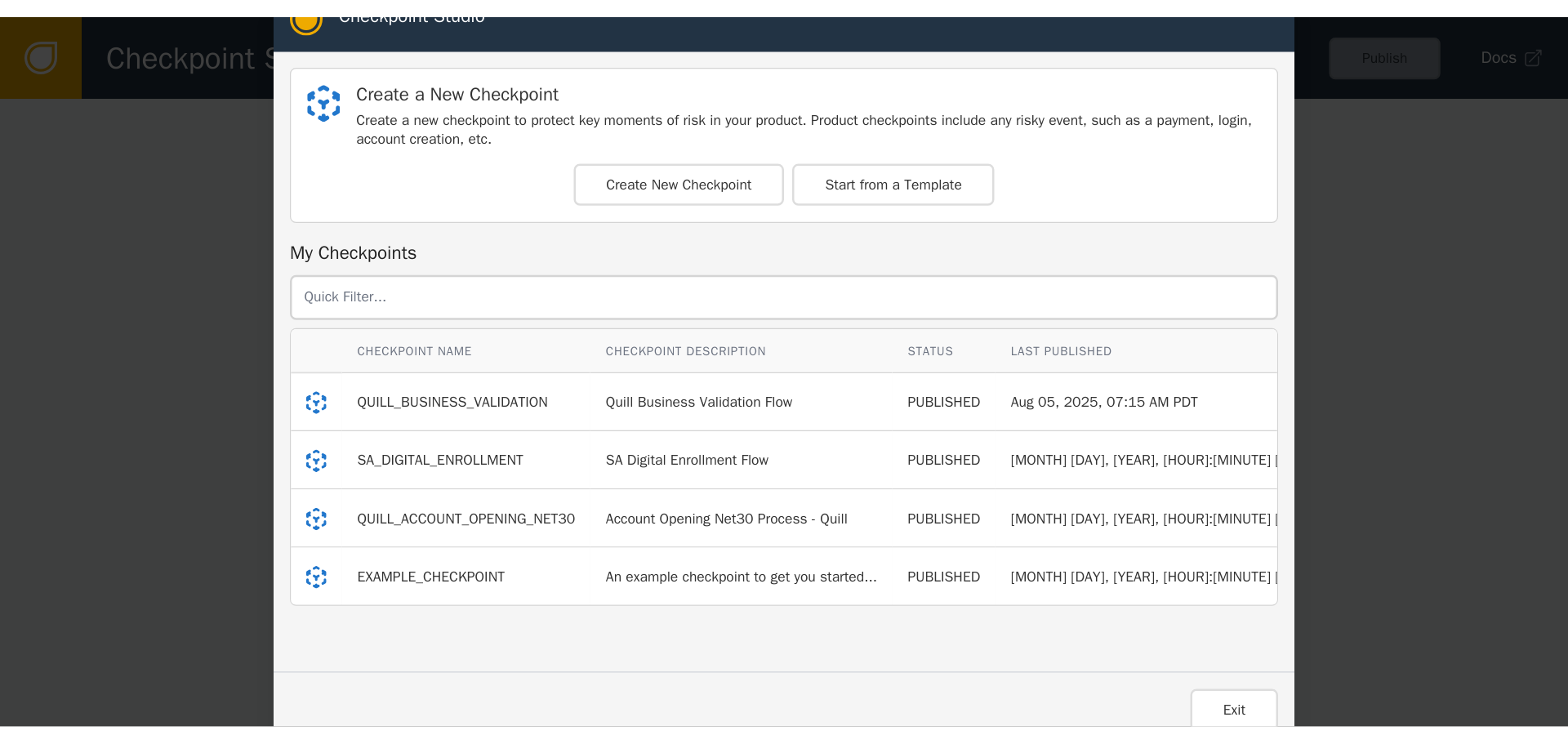 scroll, scrollTop: 38, scrollLeft: 0, axis: vertical 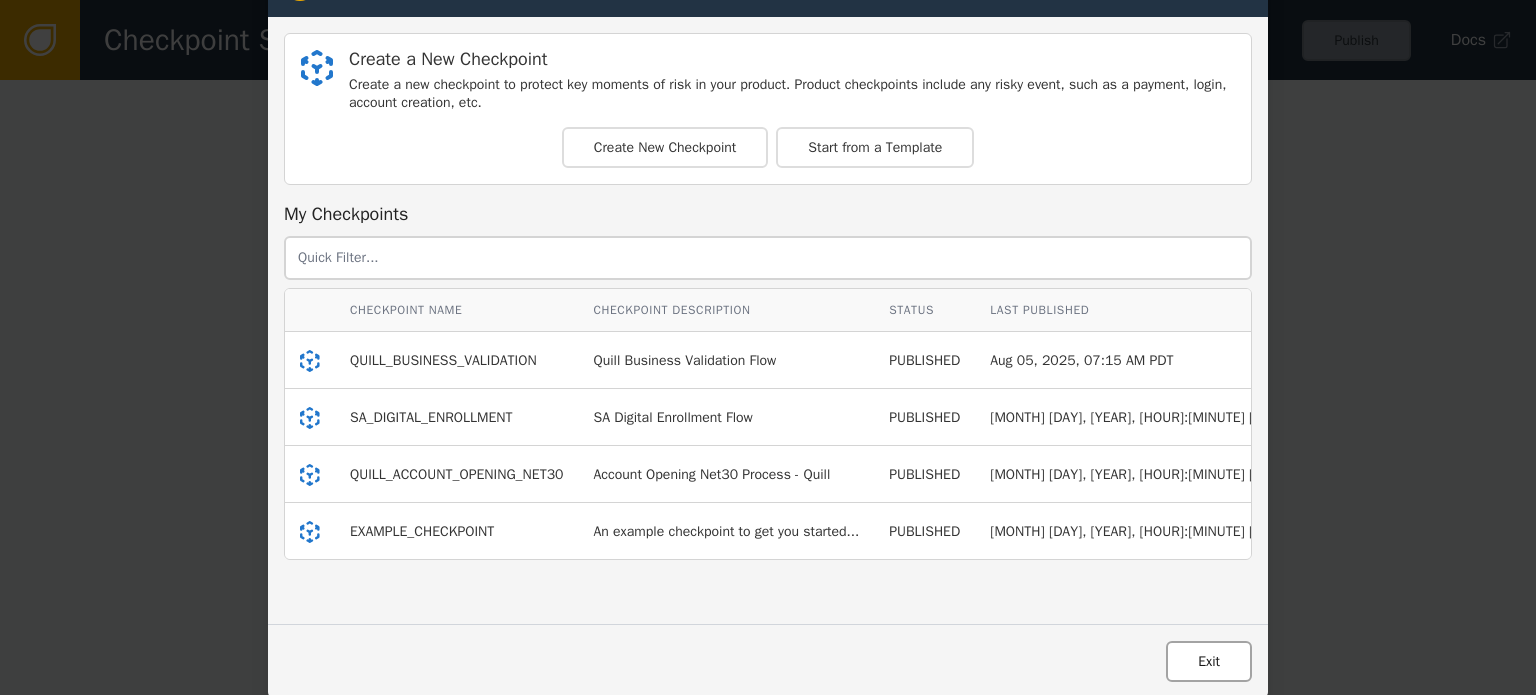 drag, startPoint x: 1182, startPoint y: 624, endPoint x: 1192, endPoint y: 652, distance: 29.732138 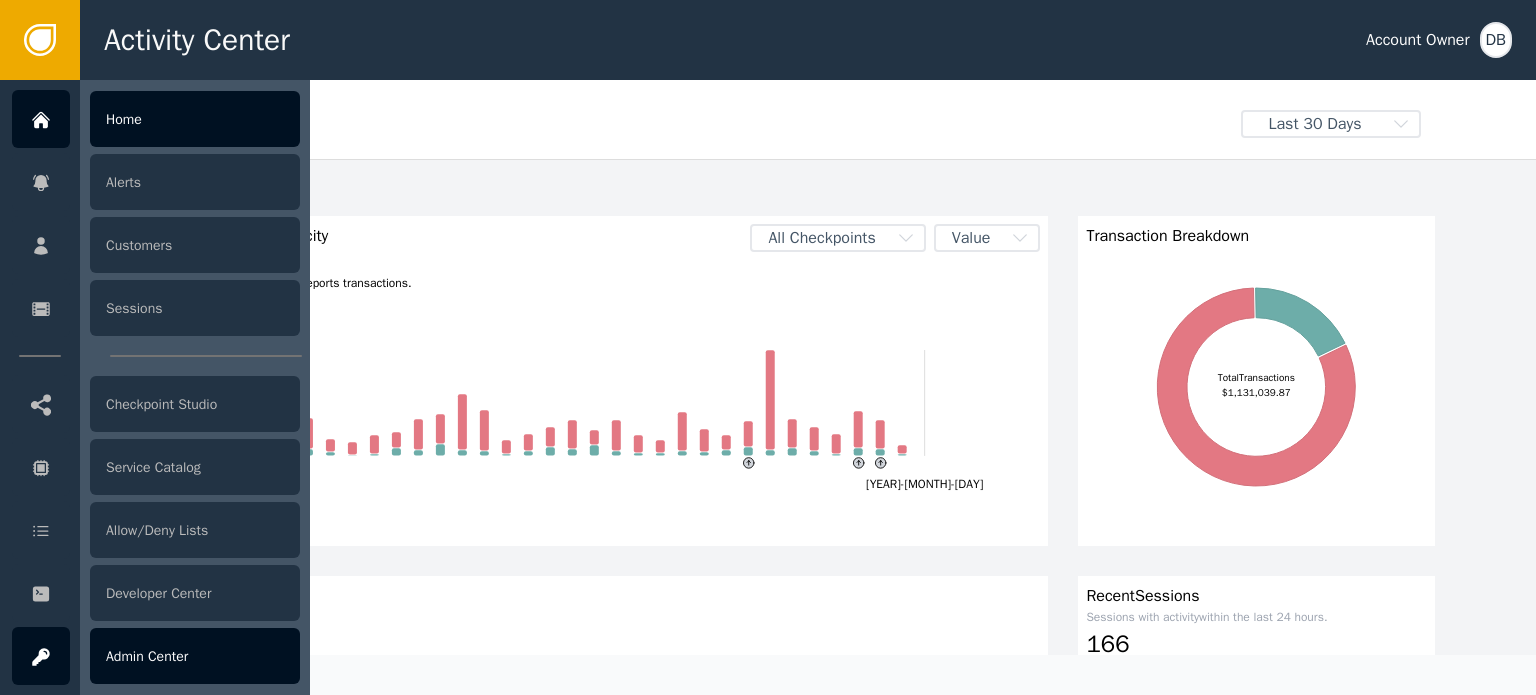 click on "Admin Center" at bounding box center [195, 656] 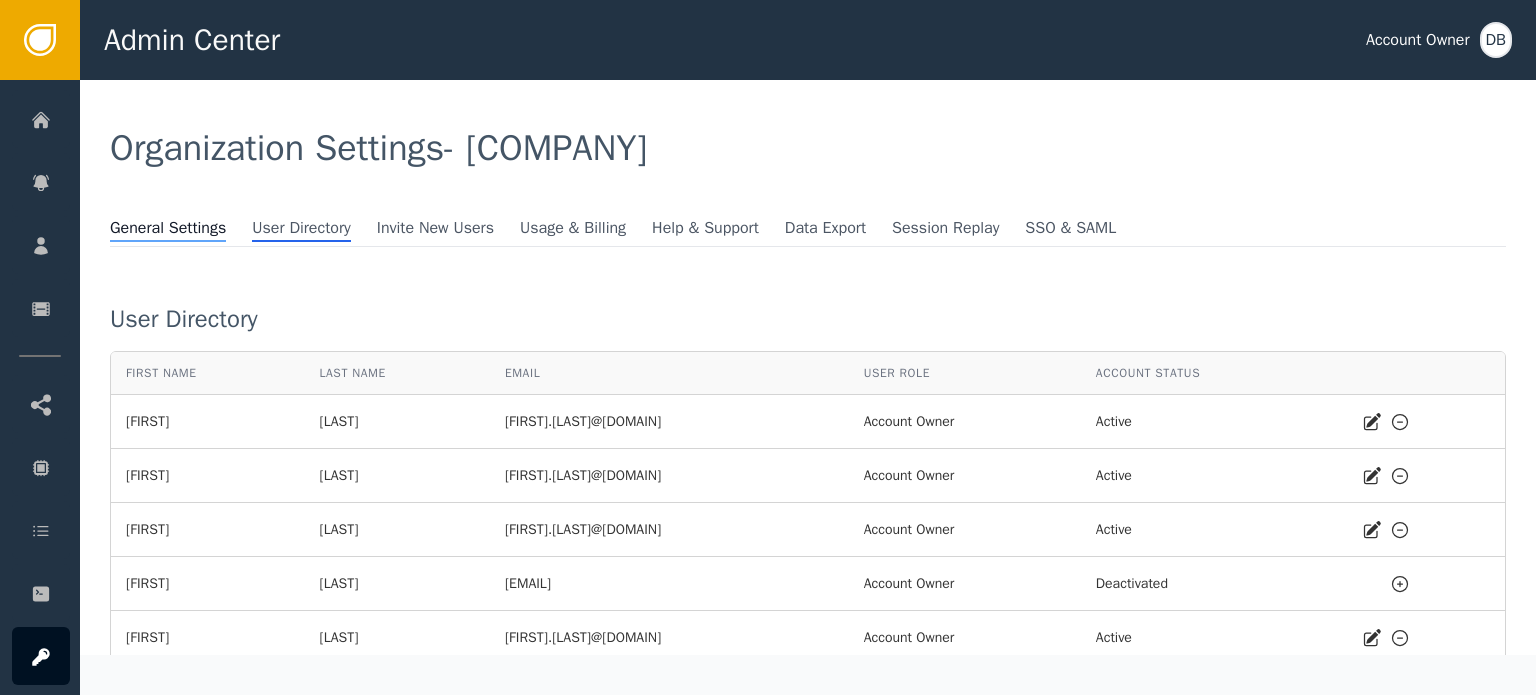 click on "General Settings" at bounding box center [168, 229] 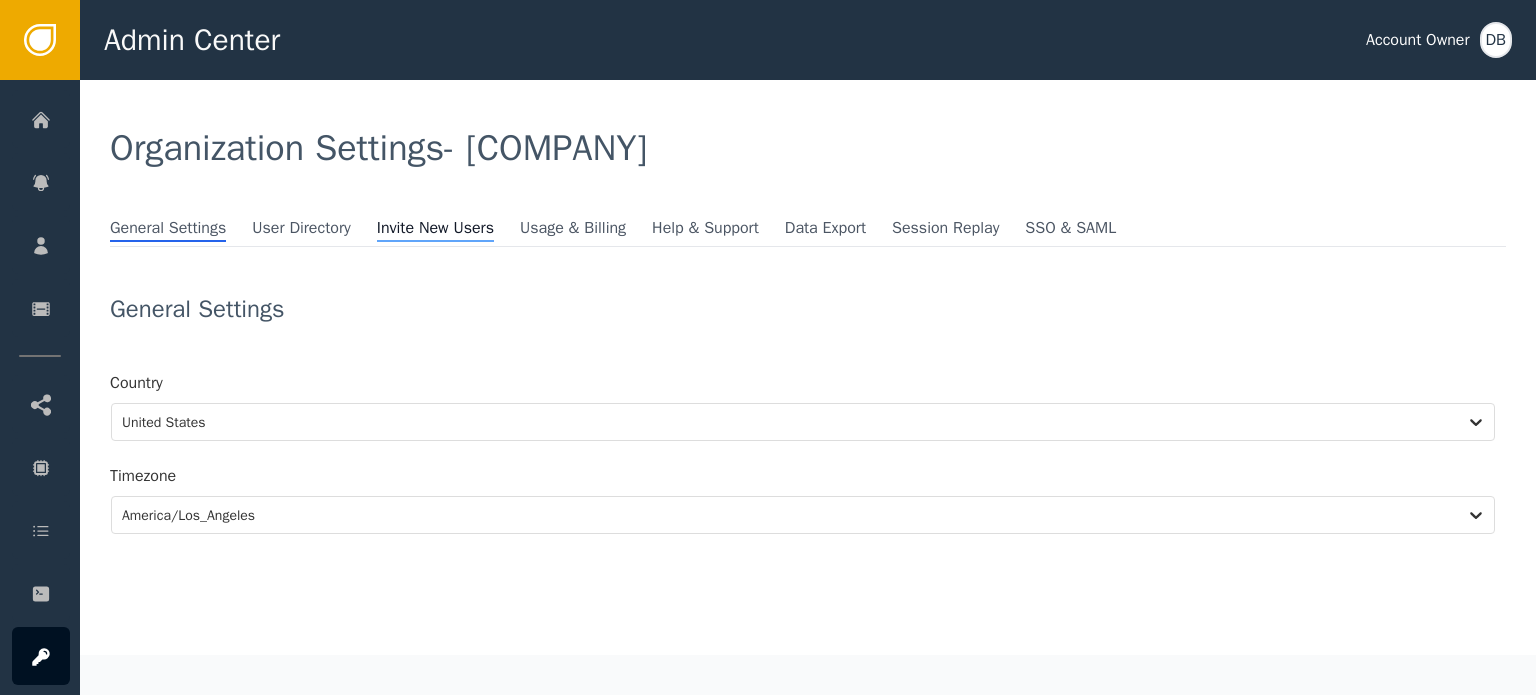click on "Invite New Users" at bounding box center (435, 229) 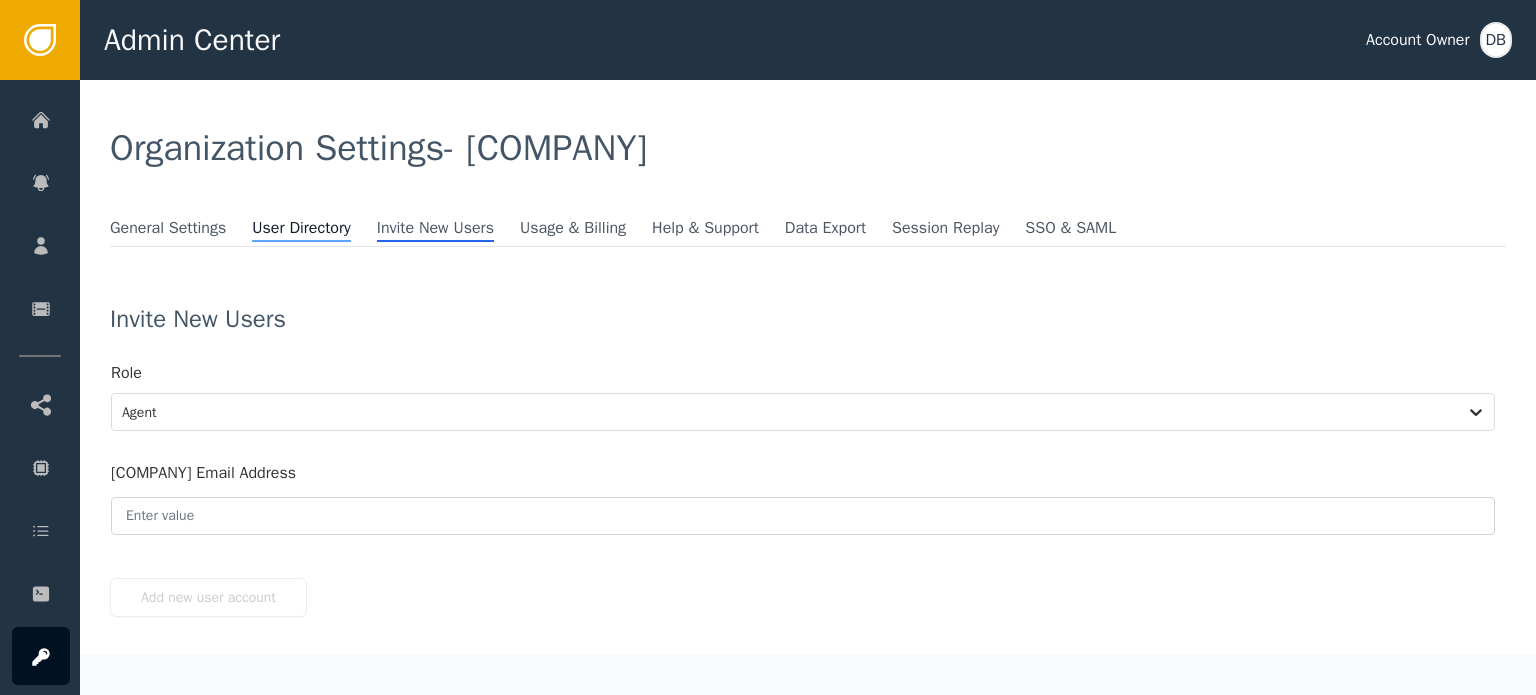 click on "User Directory" at bounding box center [301, 229] 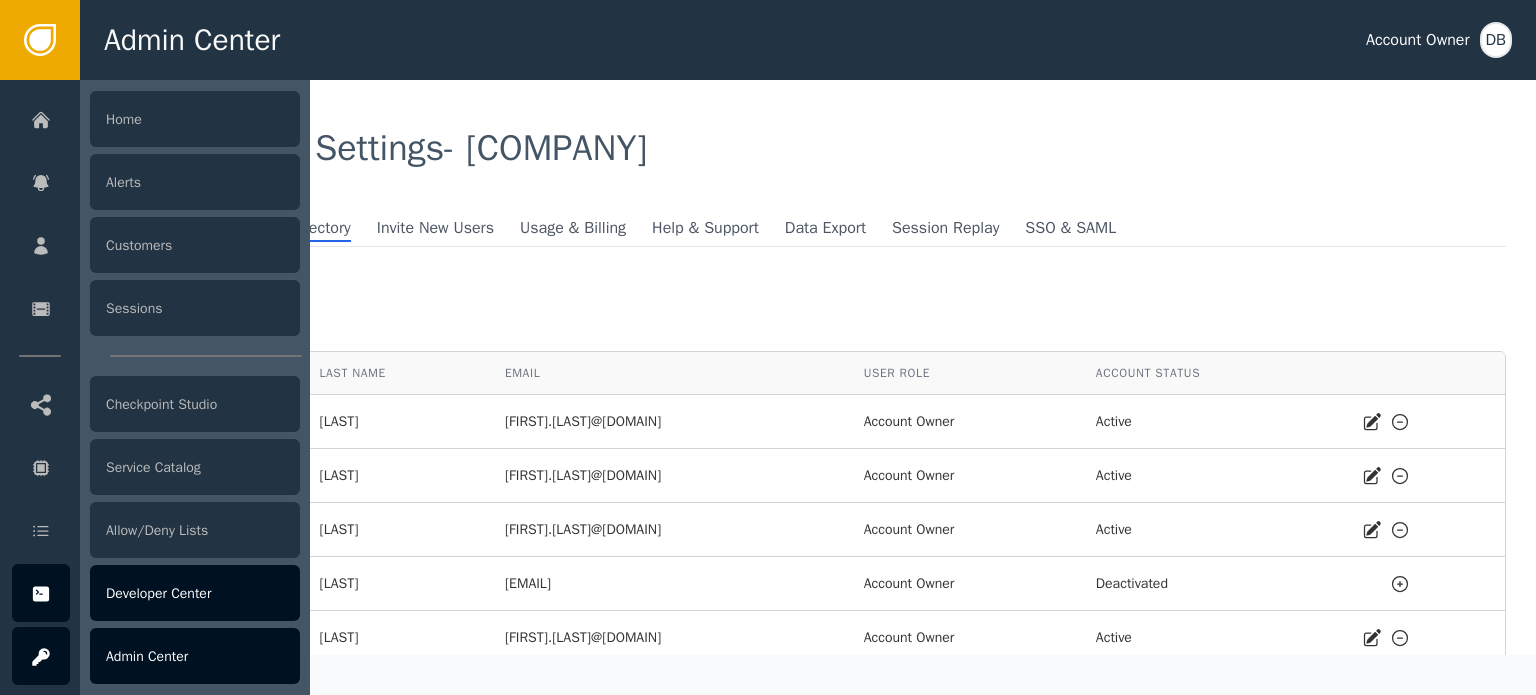 click 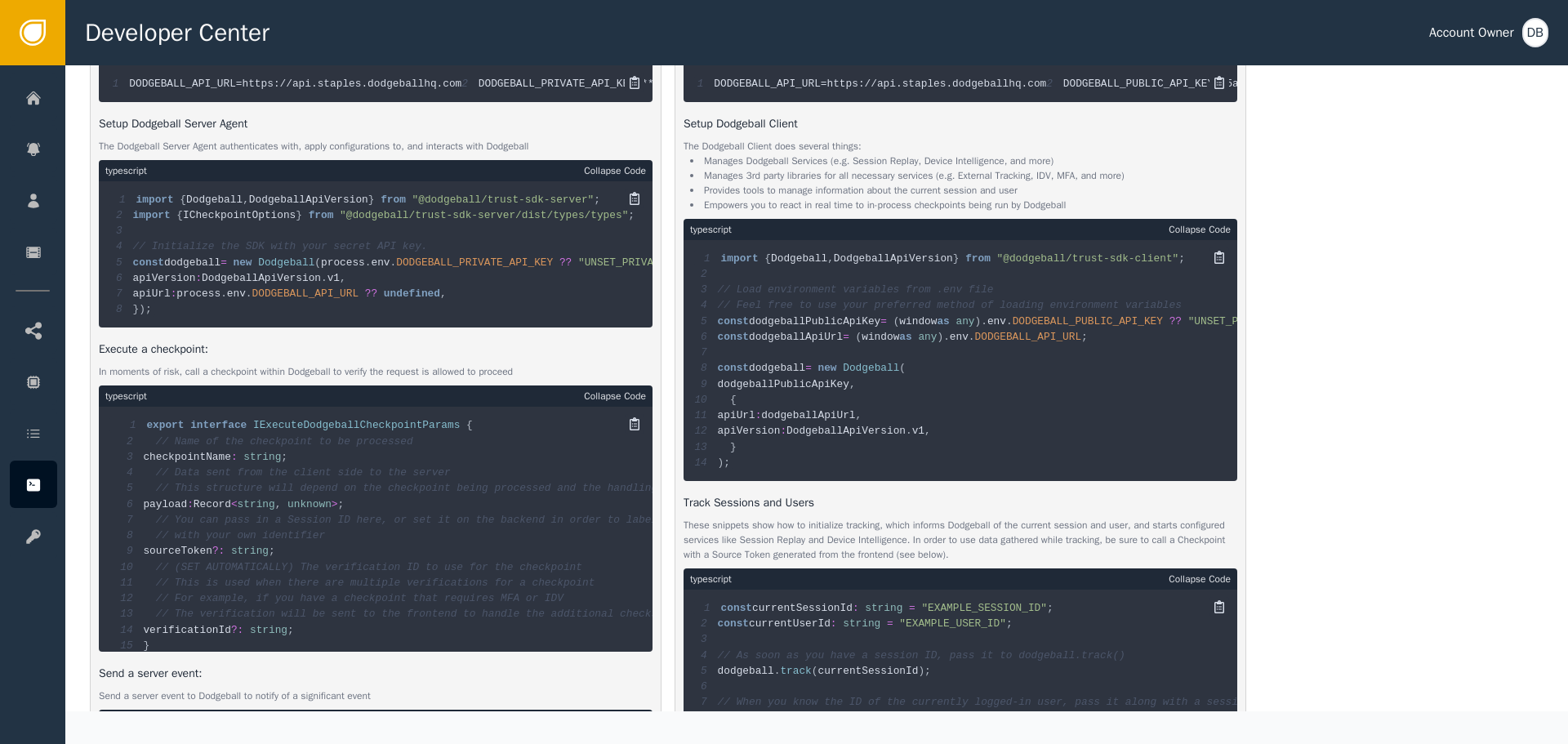 scroll, scrollTop: 735, scrollLeft: 0, axis: vertical 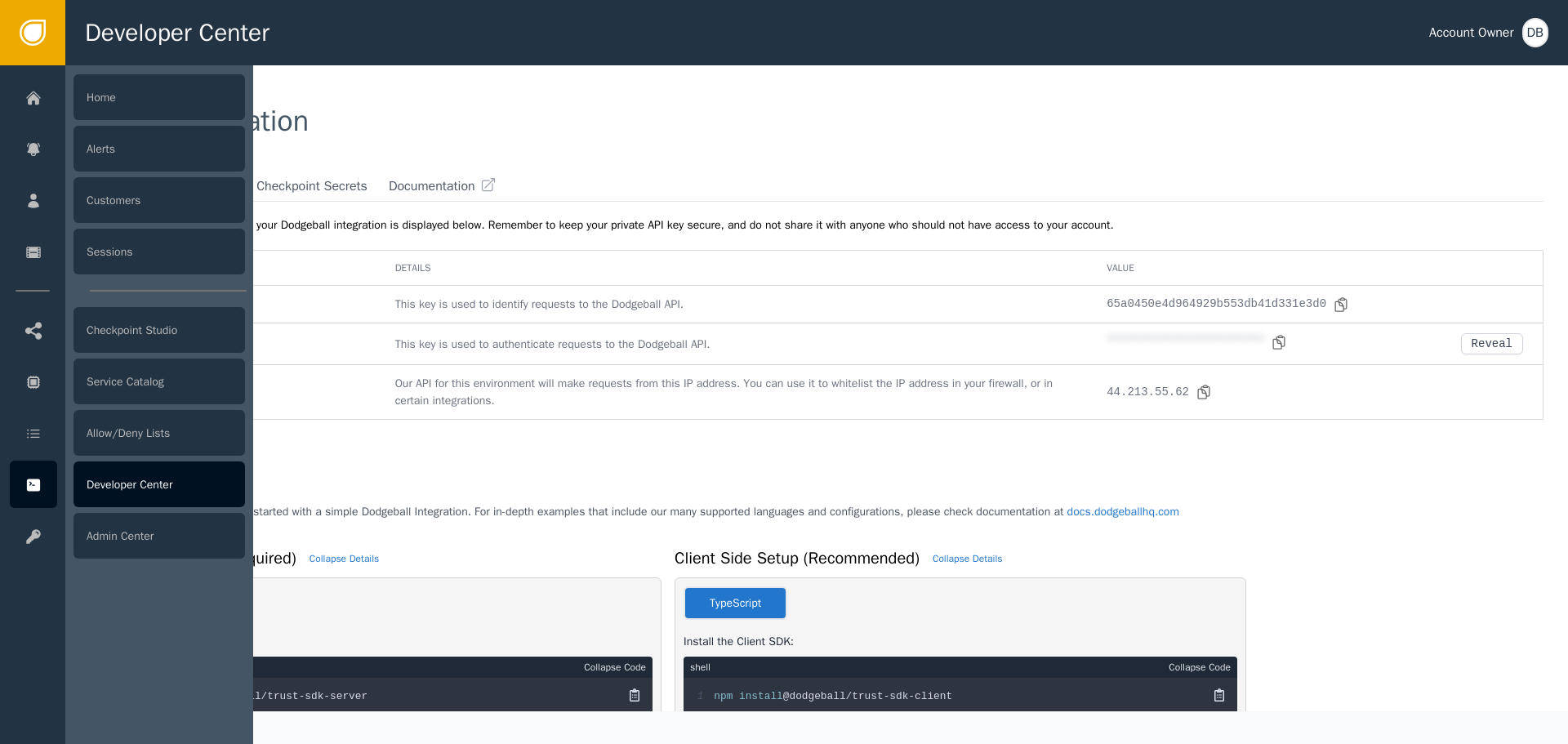 click on "Developer Center" at bounding box center (159, 484) 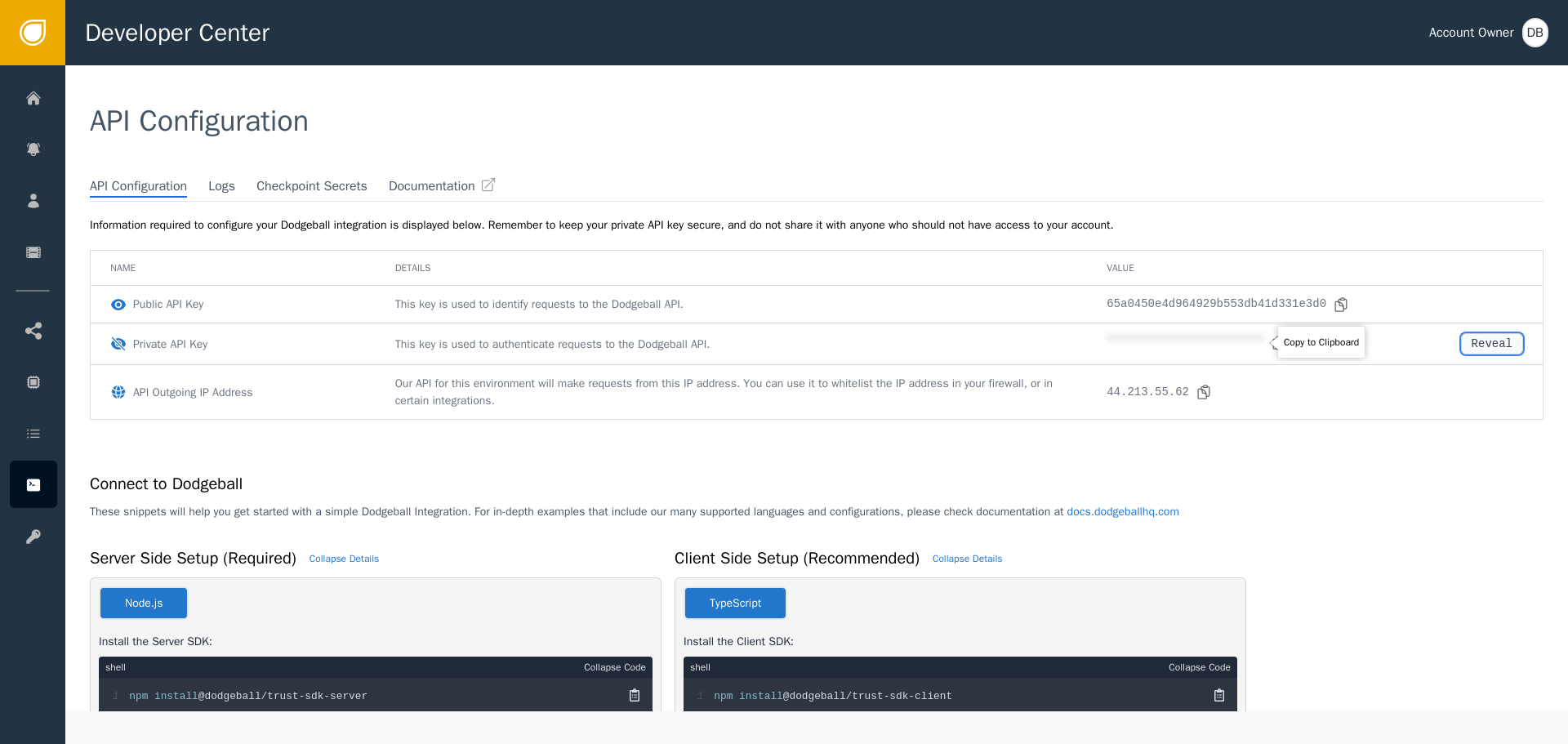 click on "Reveal" at bounding box center [1492, 344] 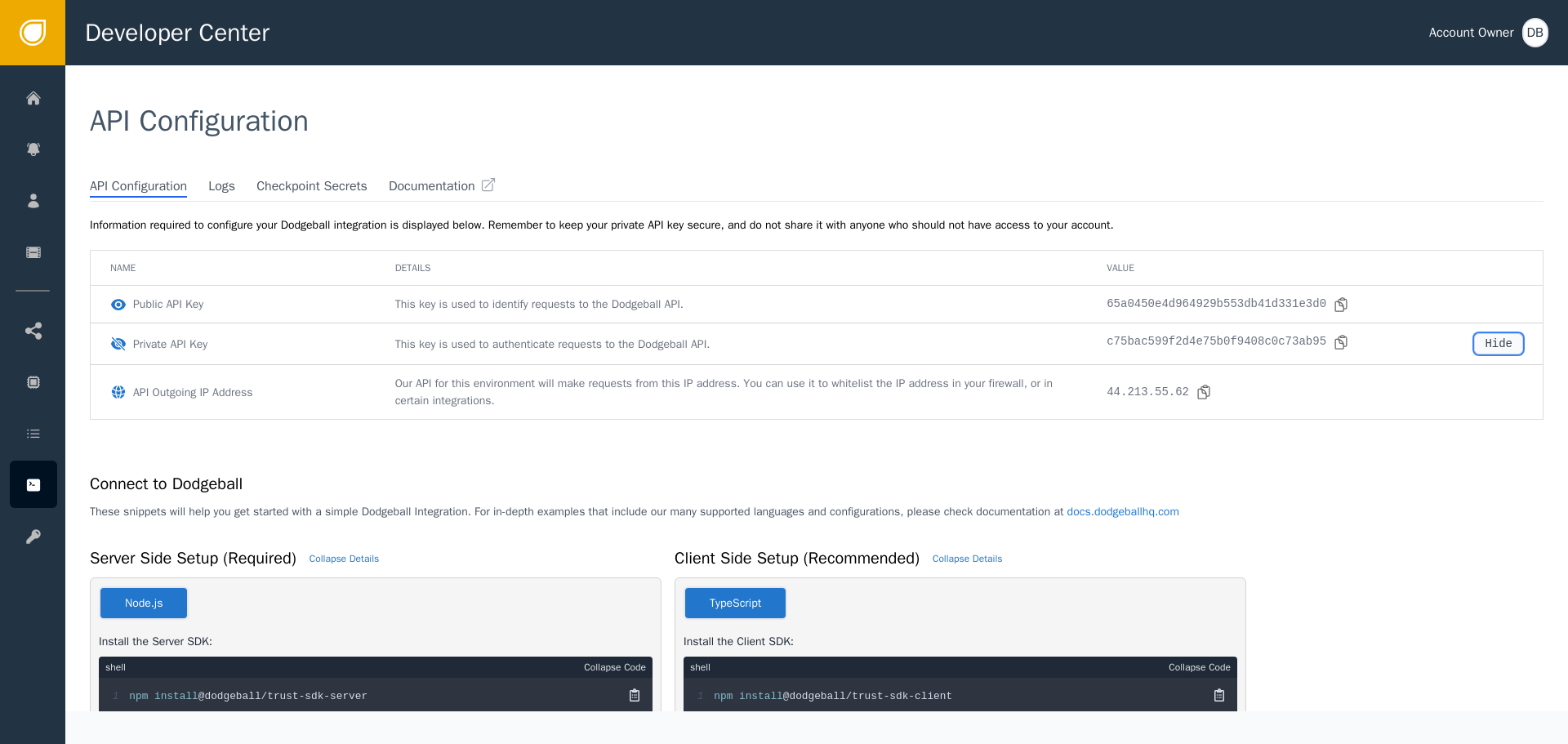 click on "Hide" at bounding box center [1499, 344] 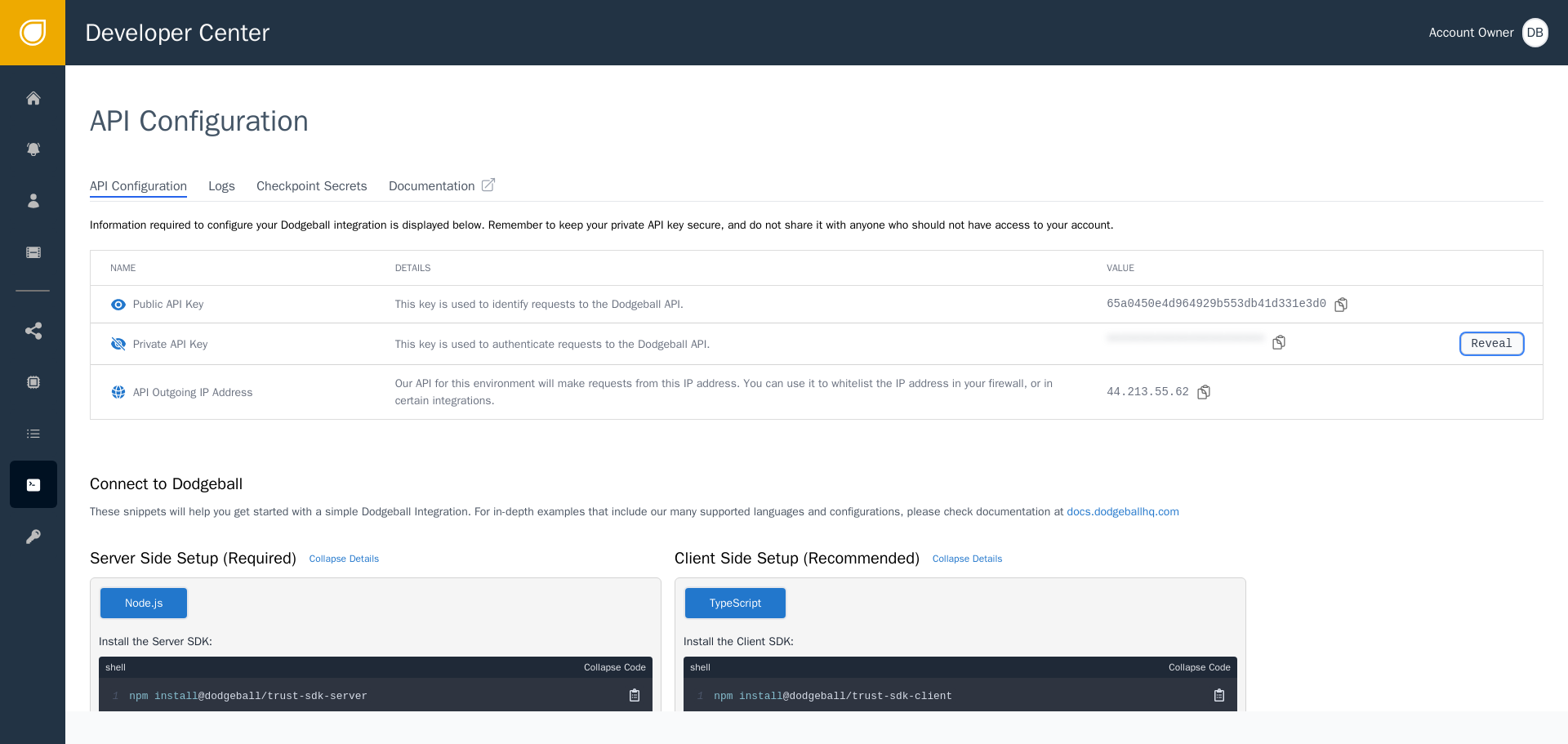 click on "Reveal" at bounding box center [1492, 344] 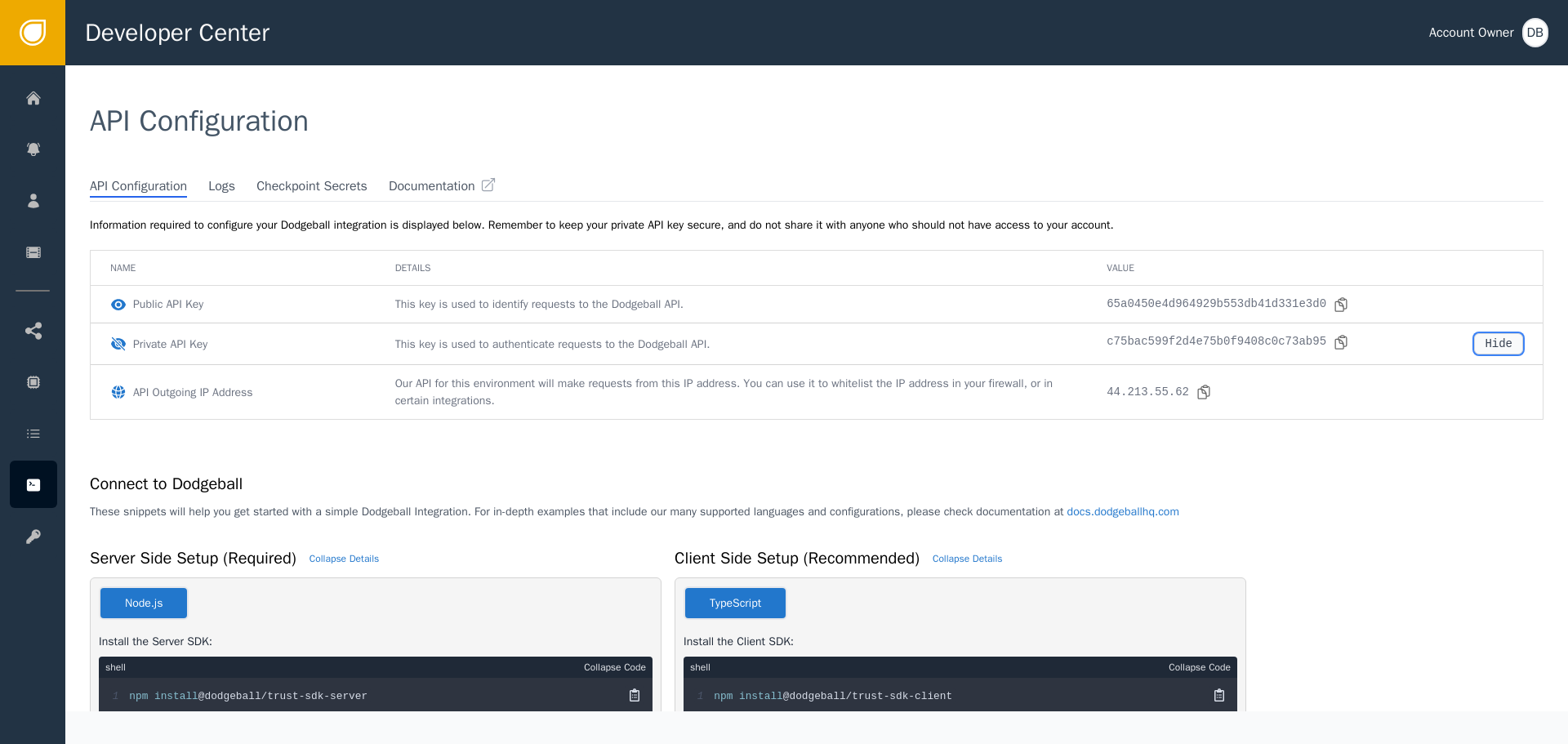 click on "Hide" at bounding box center [1499, 344] 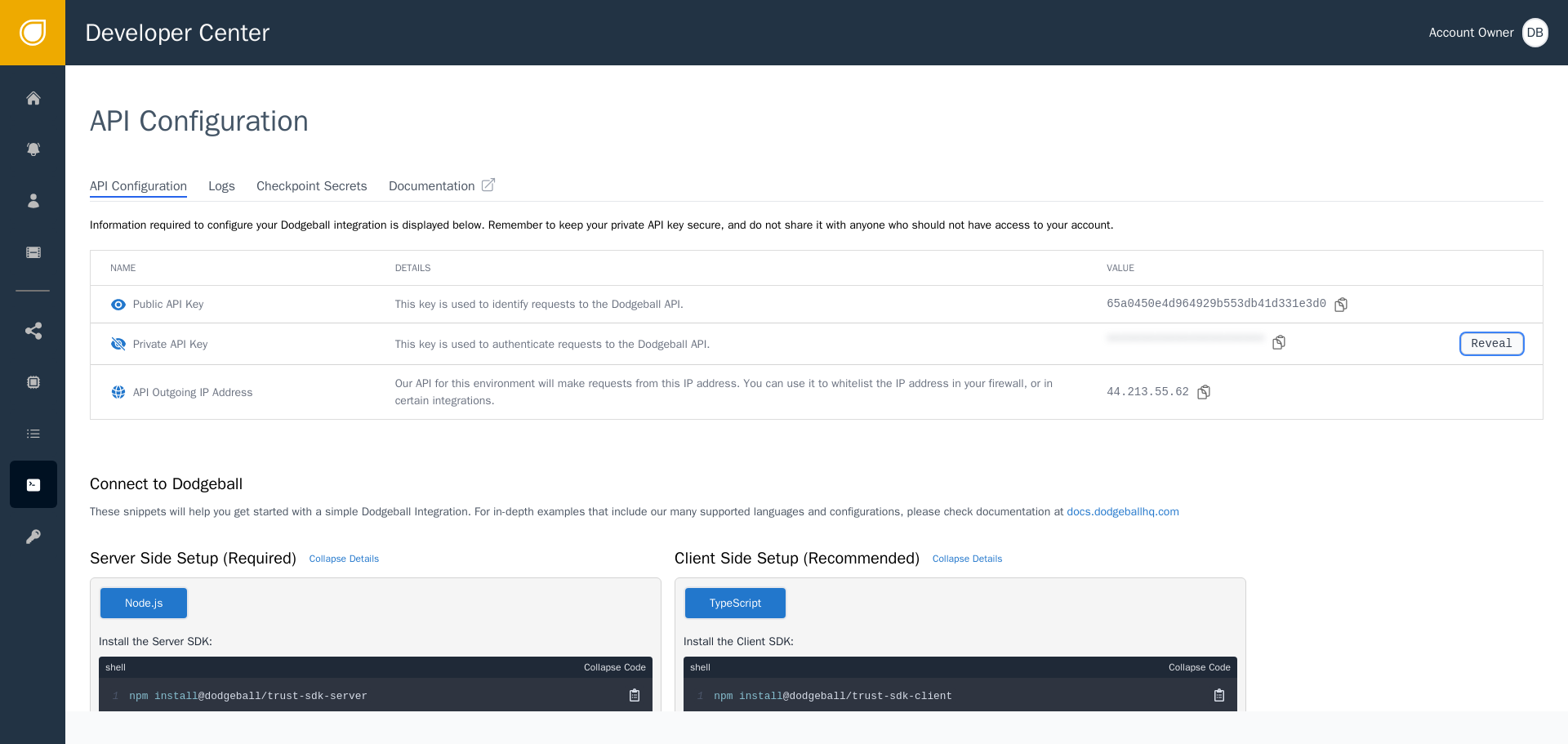 click on "Reveal" at bounding box center [1492, 344] 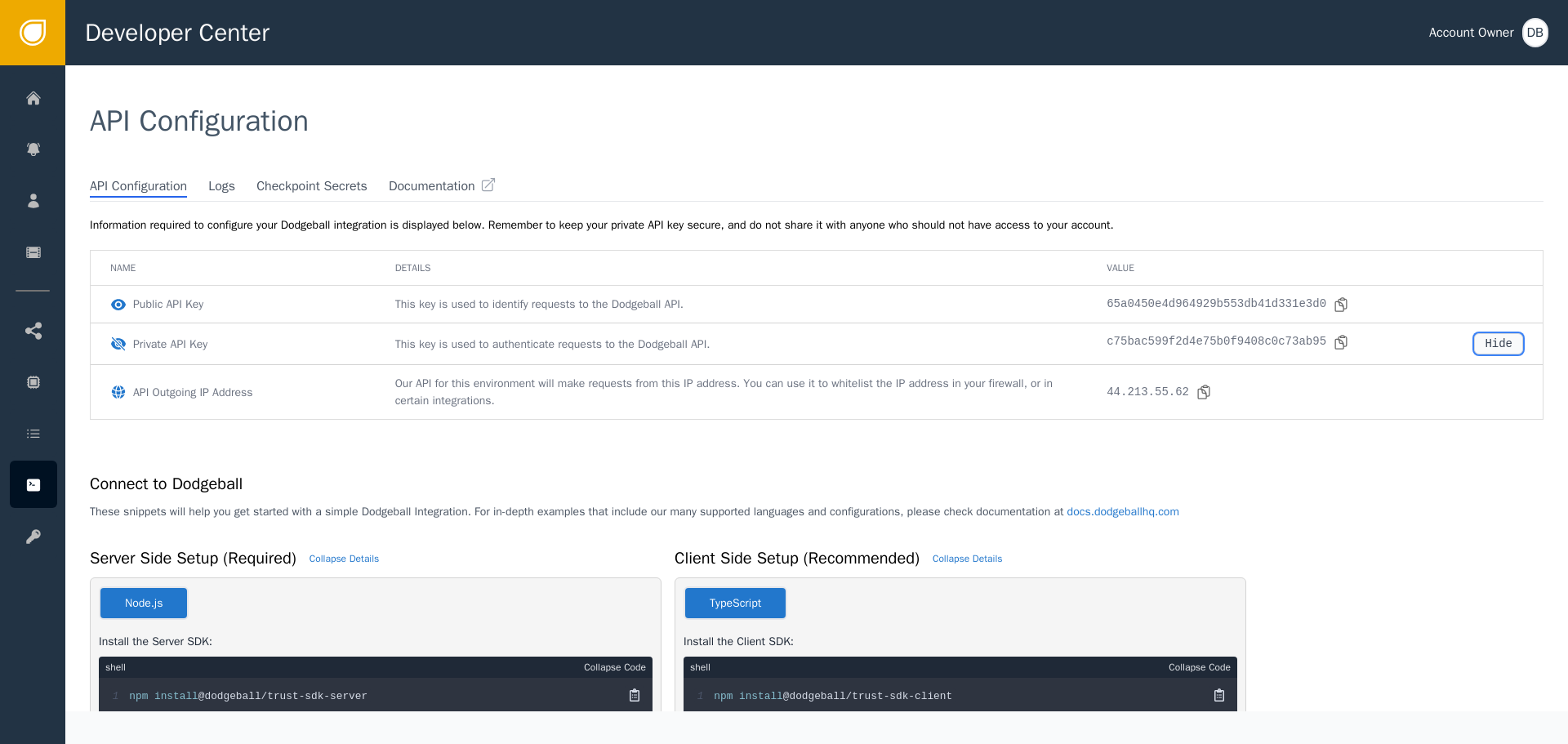 click on "Hide" at bounding box center (1499, 344) 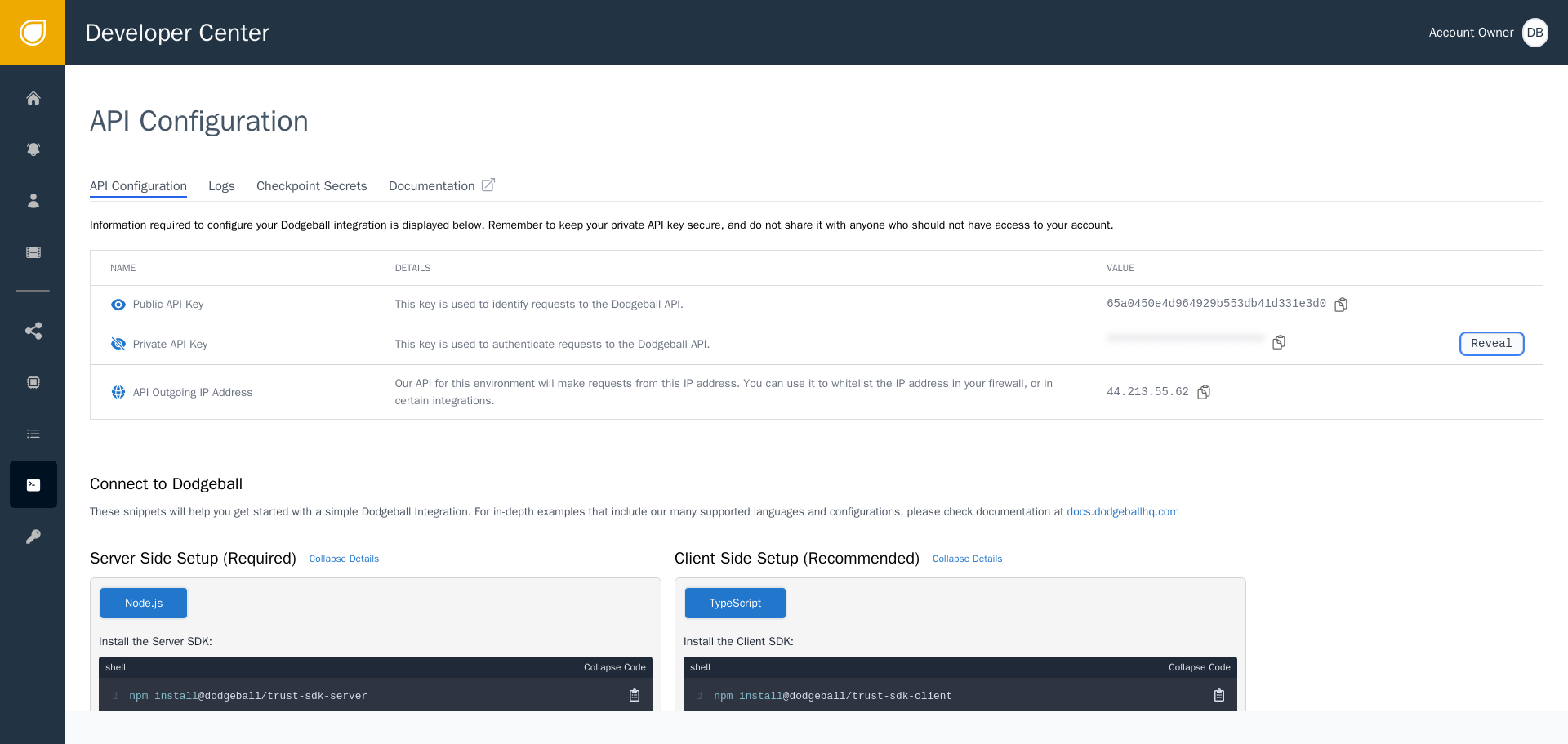 click on "Reveal" at bounding box center [1492, 344] 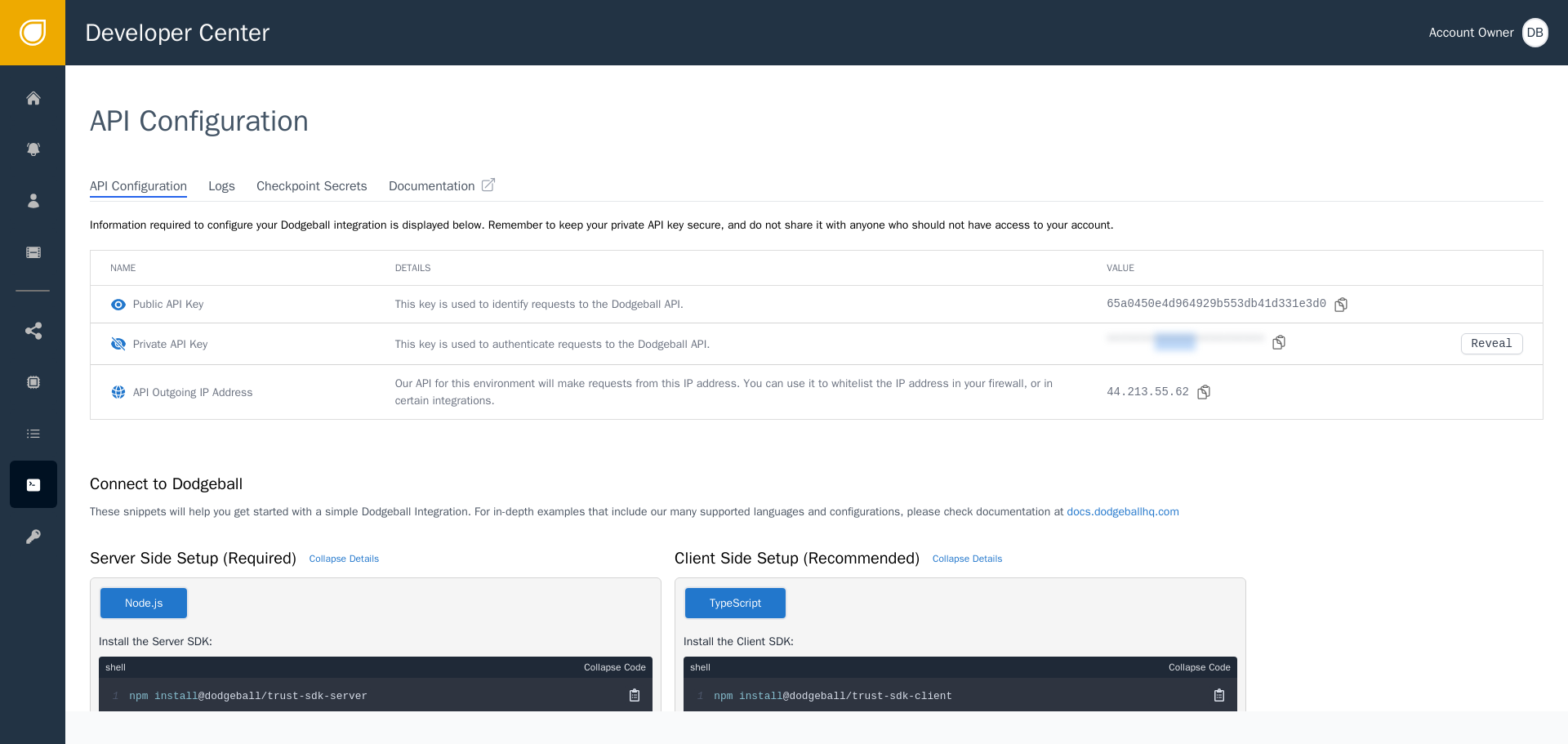 drag, startPoint x: 1150, startPoint y: 340, endPoint x: 1186, endPoint y: 337, distance: 36.124784 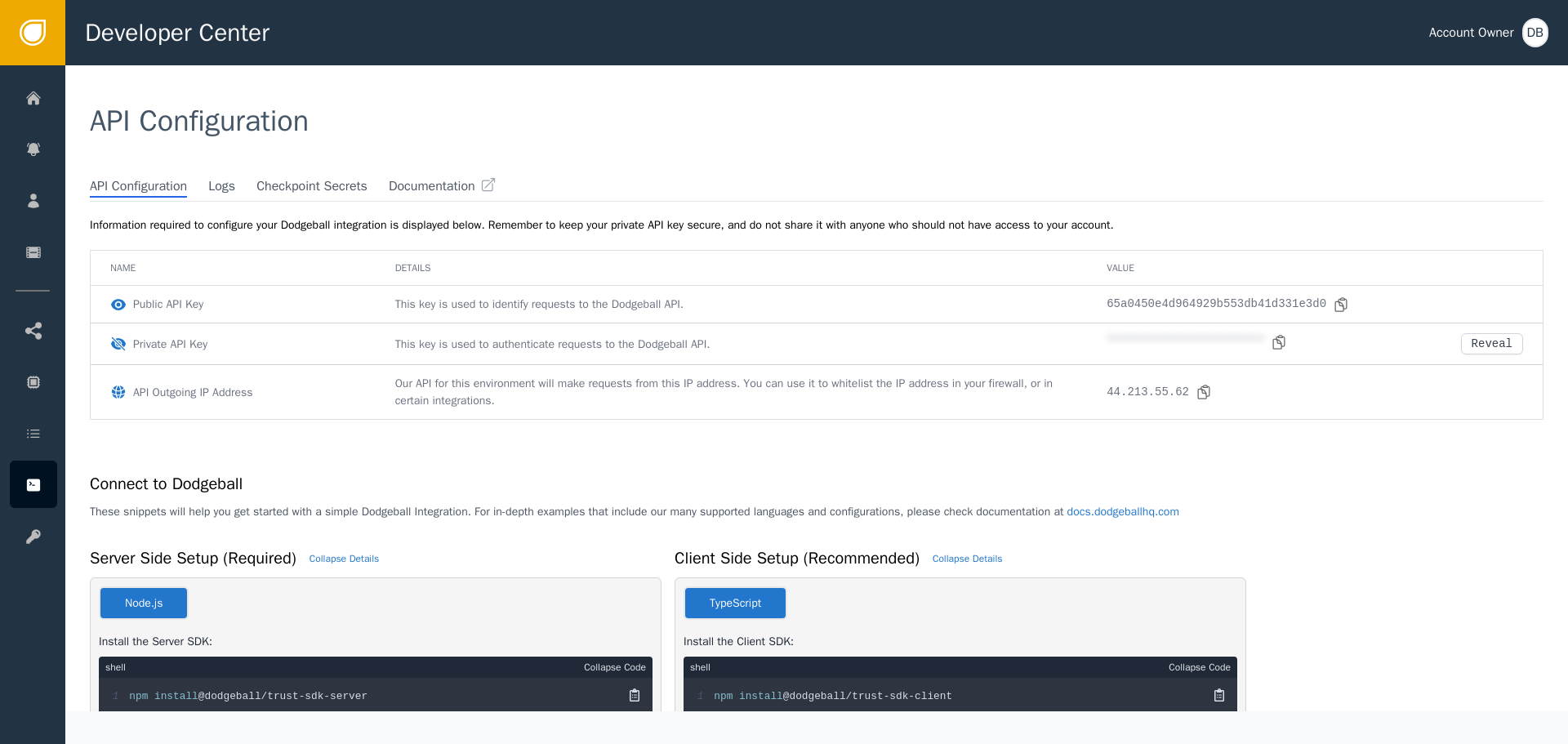 click on "**********" at bounding box center [1185, 341] 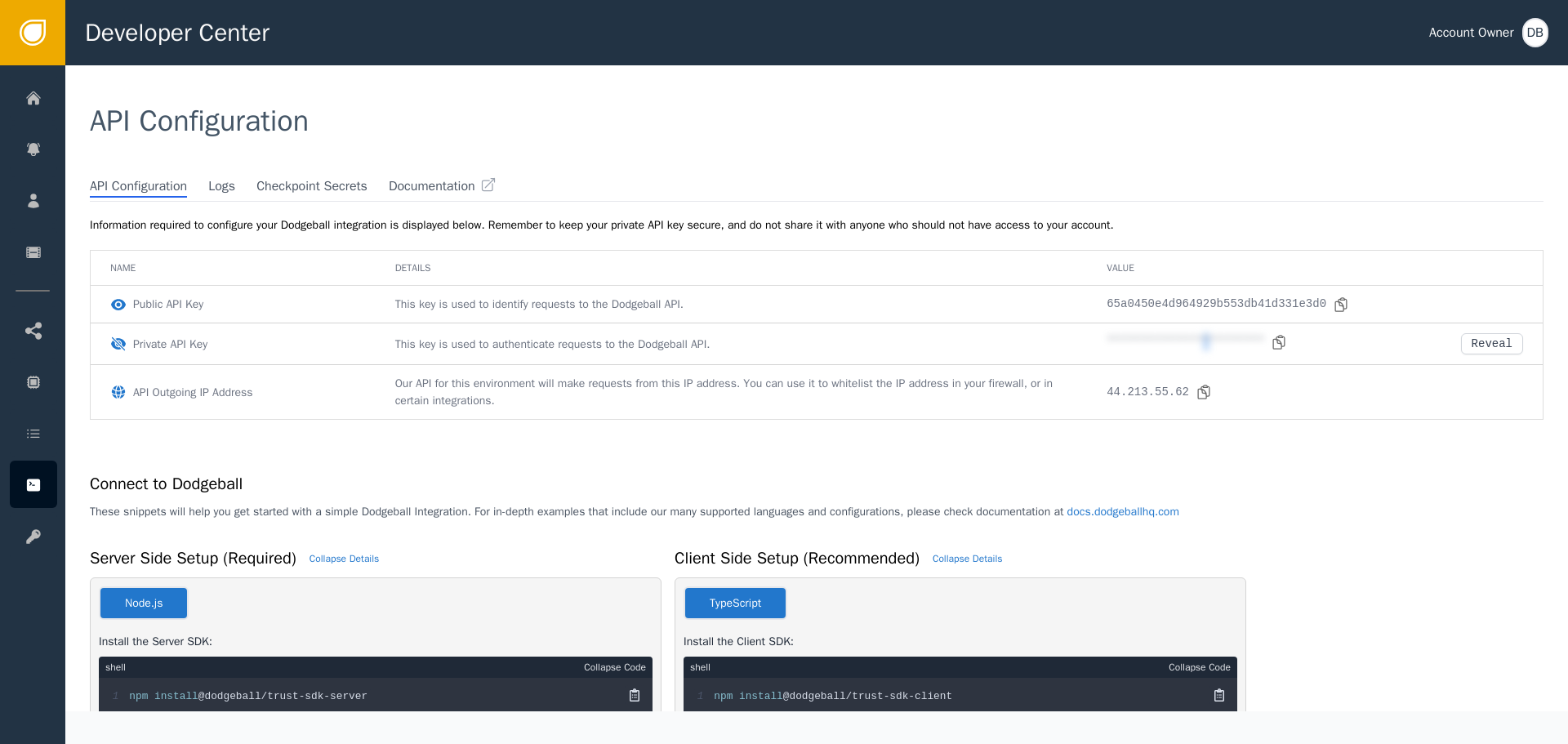click on "**********" at bounding box center (1185, 341) 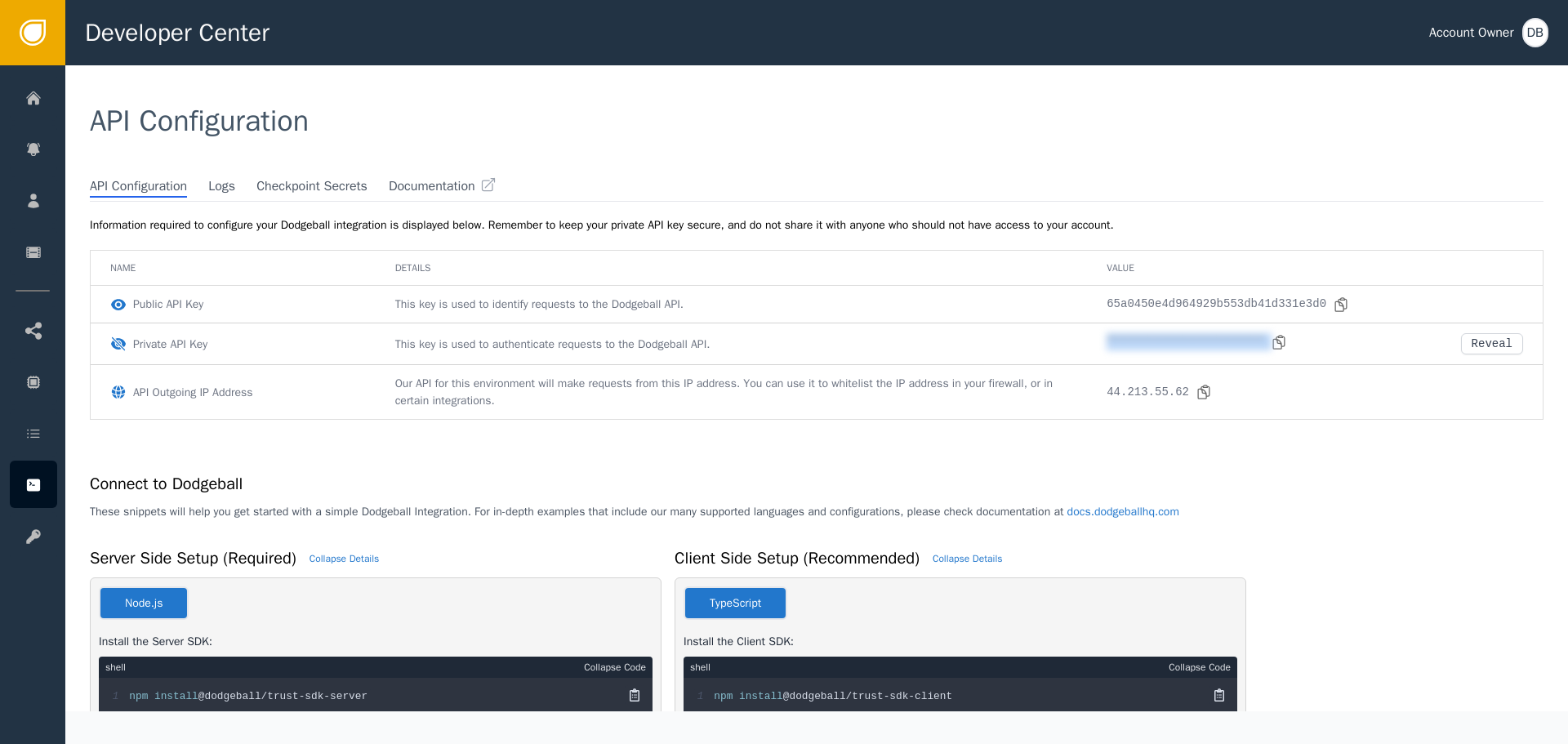 click on "**********" at bounding box center [1185, 341] 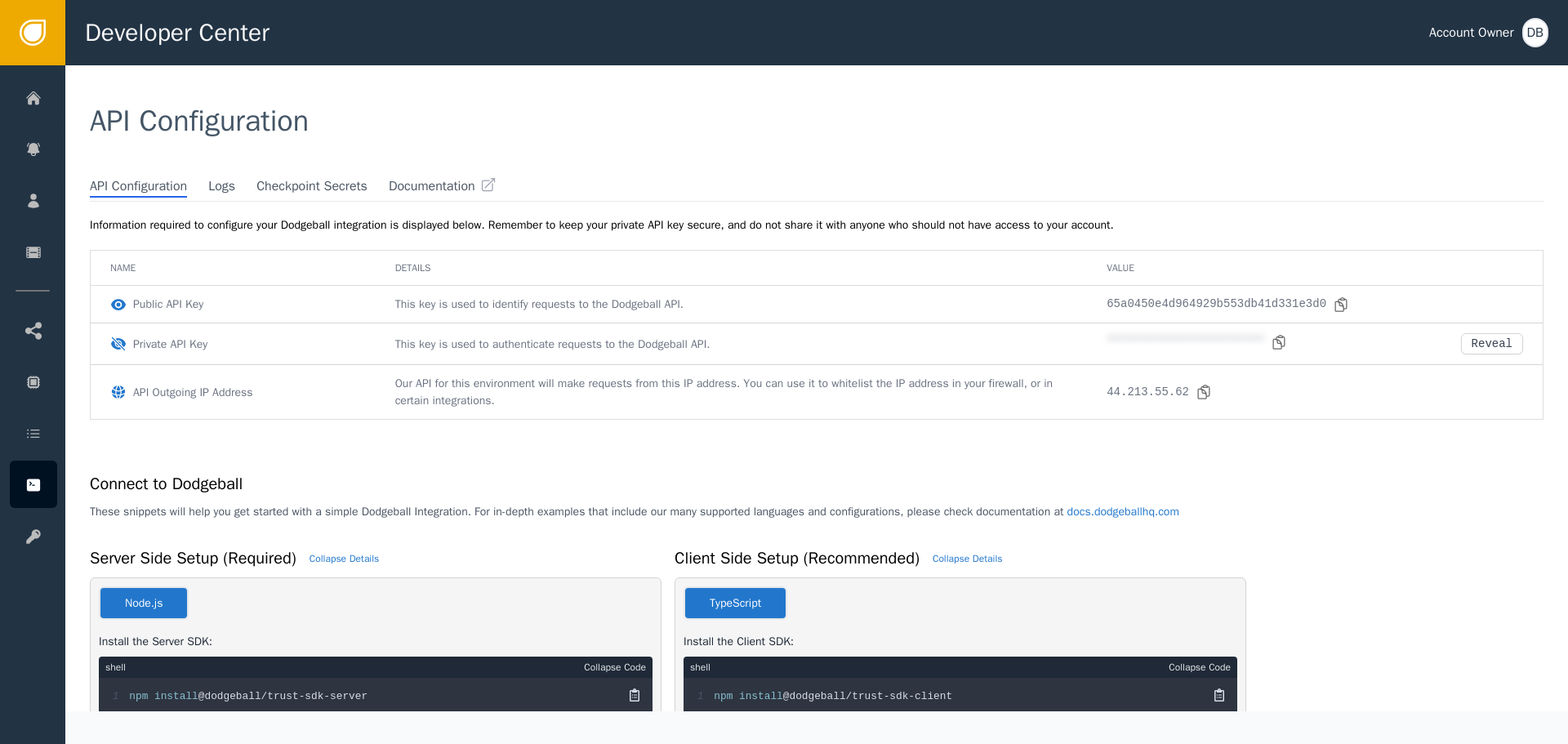 drag, startPoint x: 1187, startPoint y: 337, endPoint x: 1122, endPoint y: 319, distance: 67.446275 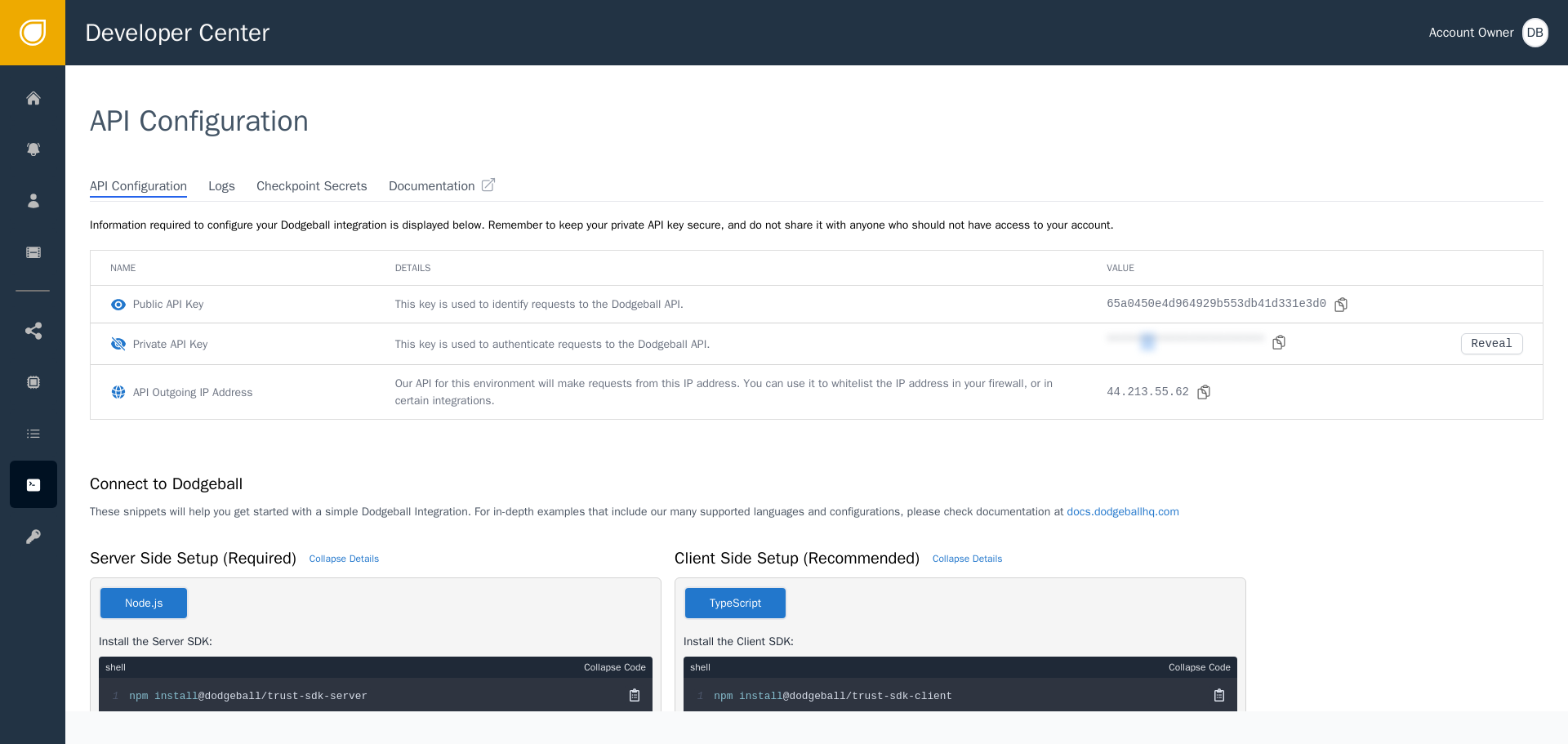 click on "**********" at bounding box center [1185, 341] 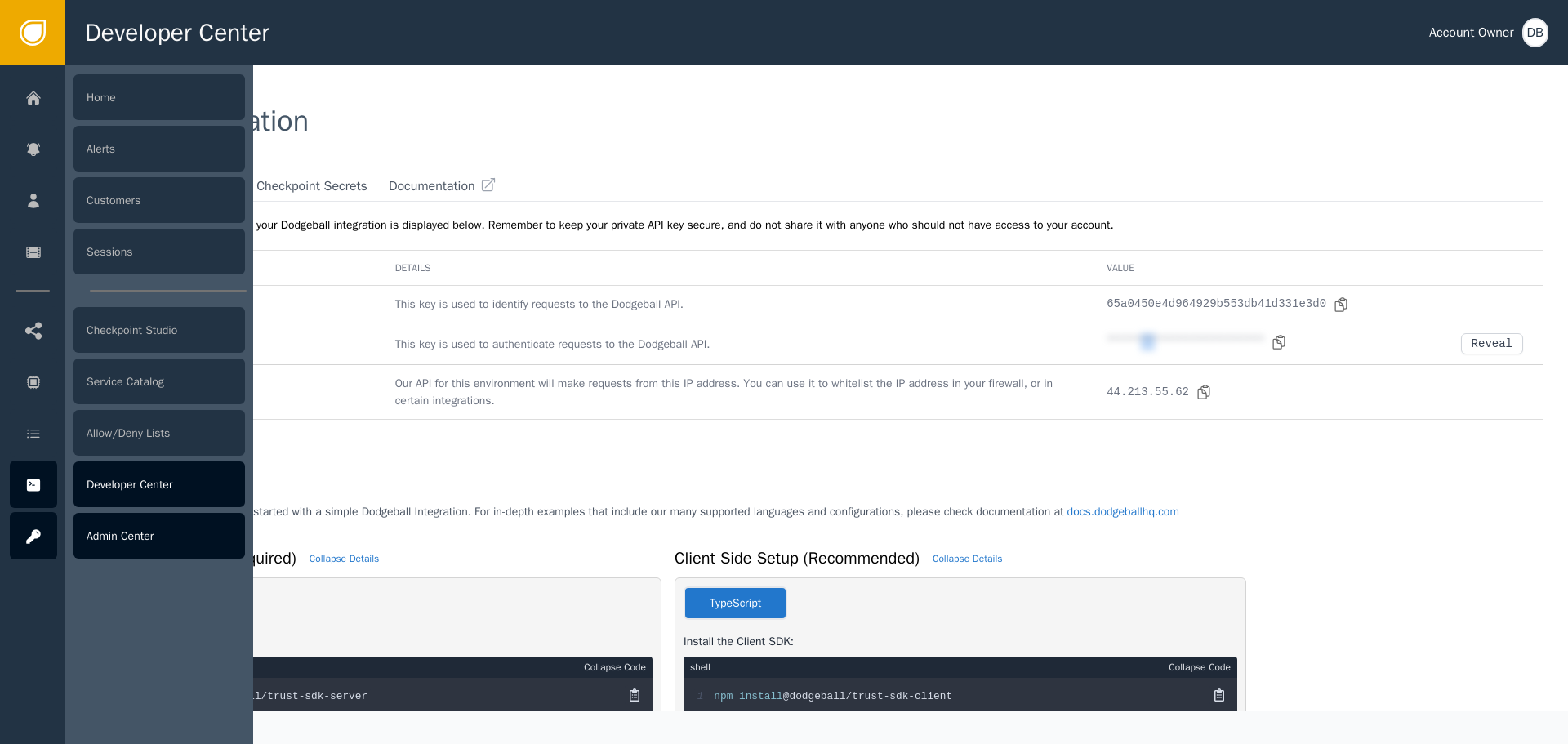 click at bounding box center [33, 536] 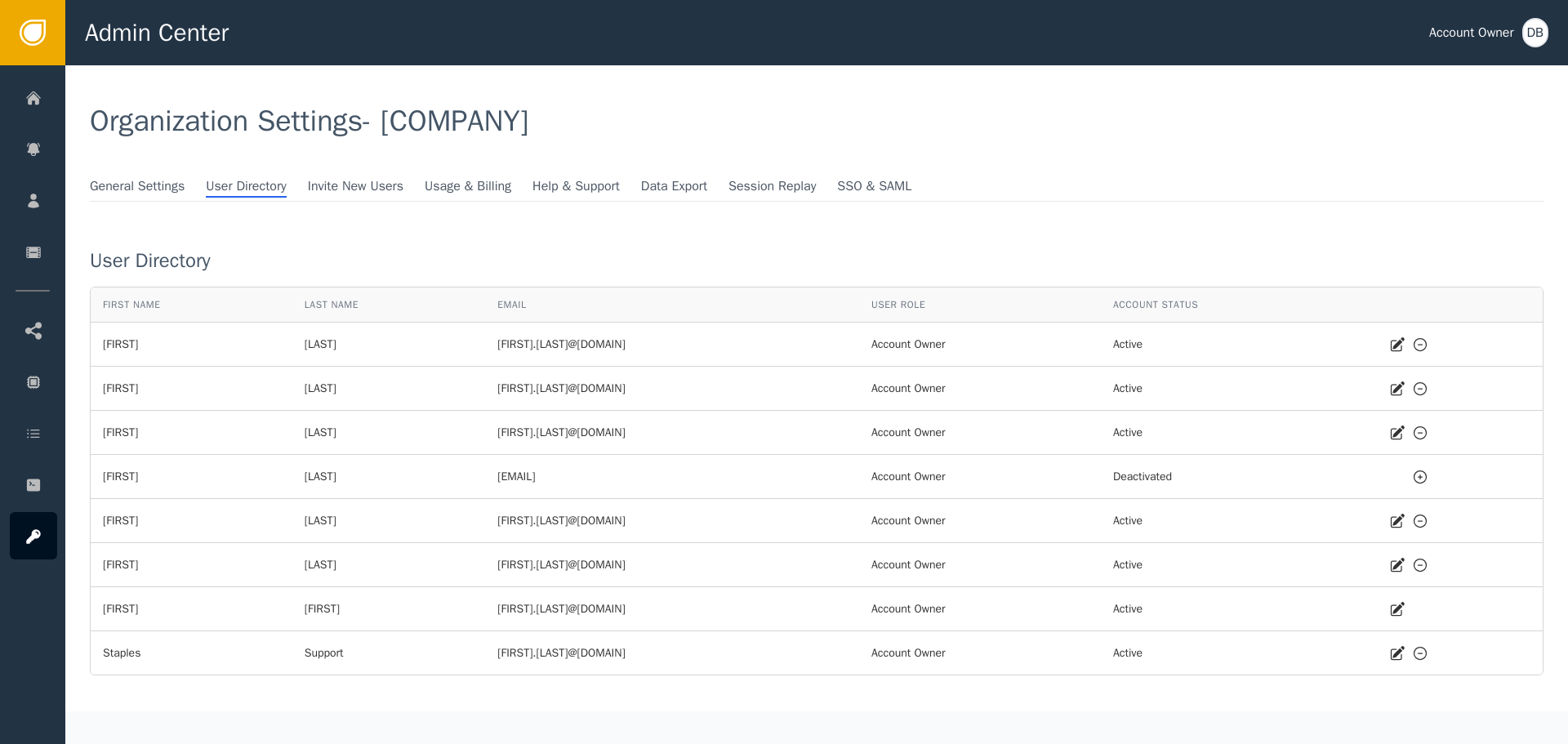 click on "General Settings User Directory Invite New Users Usage & Billing Help & Support Data Export Session Replay SSO & SAML User Directory First Name Last Name Email User Role Account Status kiruthika chandrasekaran kiruthika.chandrasekaran@staples.com Account Owner Active Jim Barrett james.barrett@staples.com Account Owner Active Phil St. John philip.st.johnjr@staples.com Account Owner Active Adam Johnson adam.johnson@staples.com Account Owner Deactivated Travis Jones travis.jones@staples.com Account Owner Active Satya Bikki satya.bikki@quill.com Account Owner Active Drake Booth drake.booth@staples.com Account Owner Active Staples Support staples.support@dodgeballhq.com Account Owner Active" at bounding box center [817, 425] 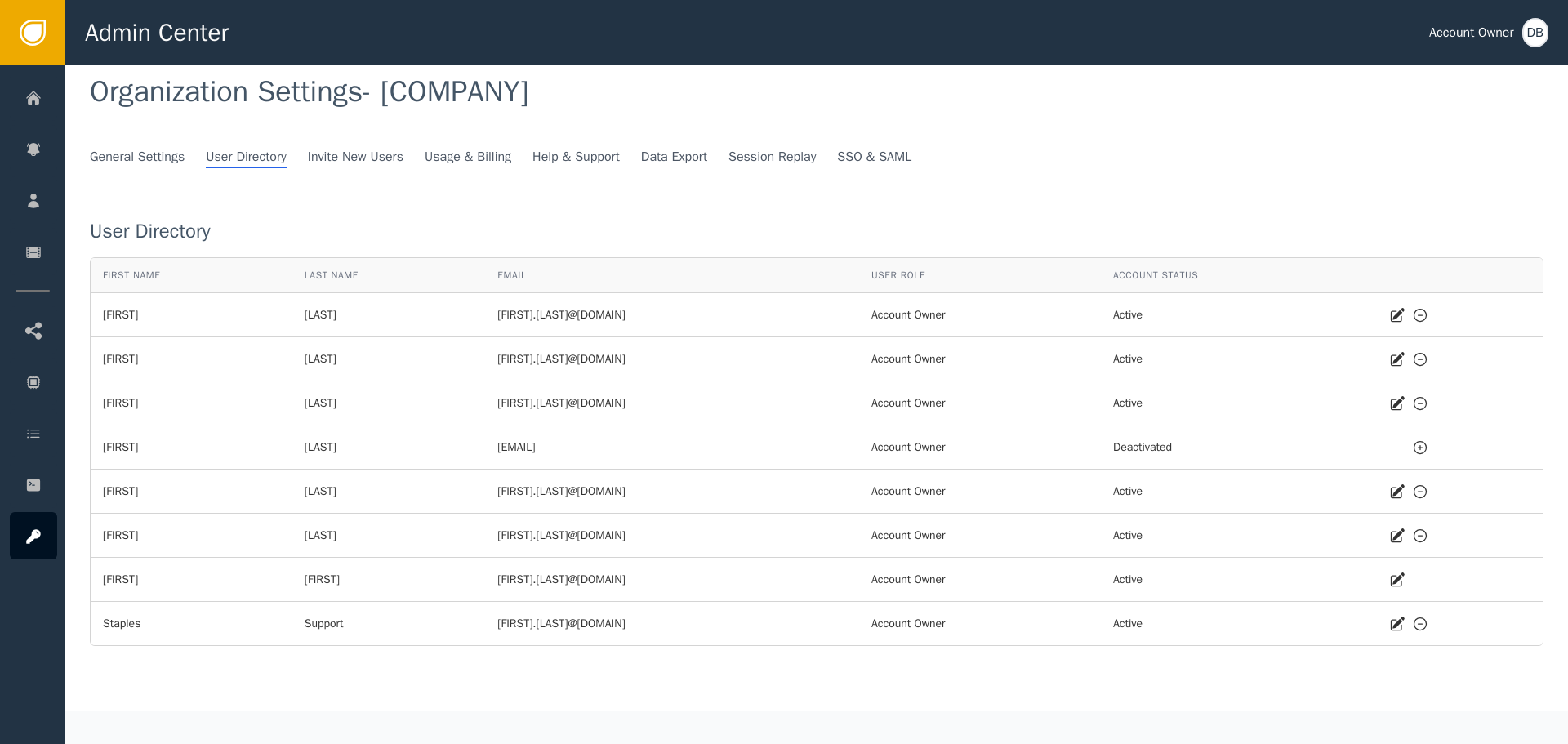 click 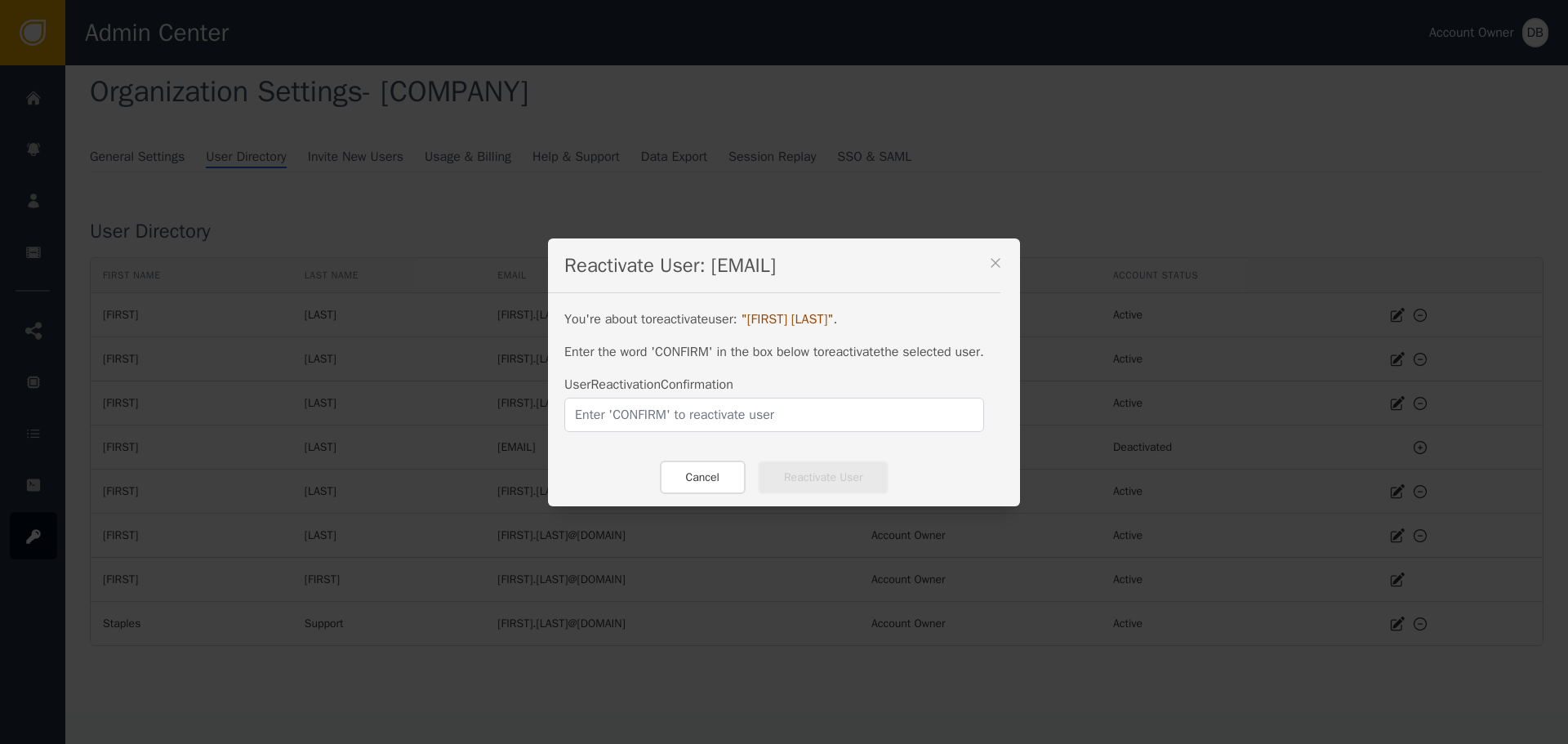click 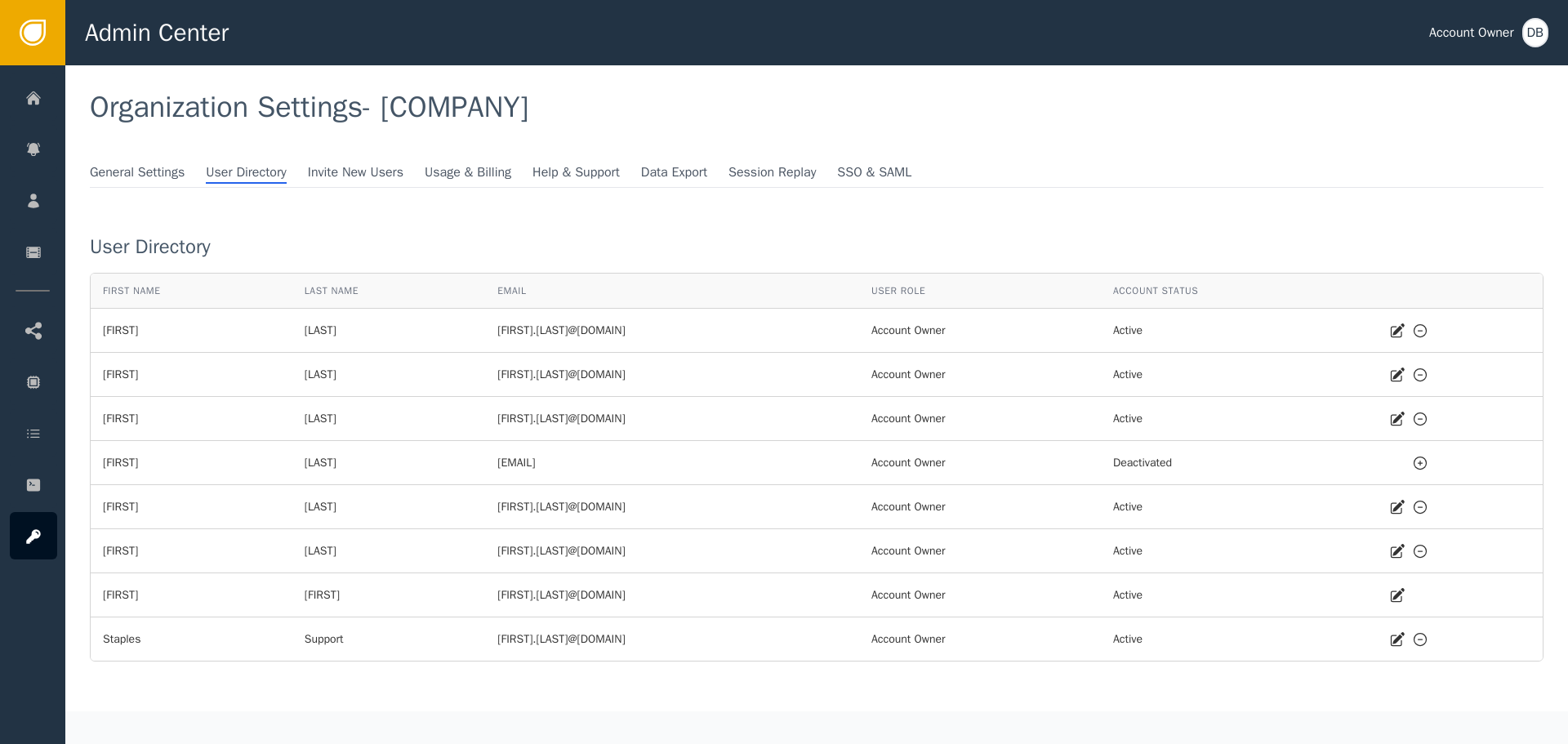 scroll, scrollTop: 0, scrollLeft: 0, axis: both 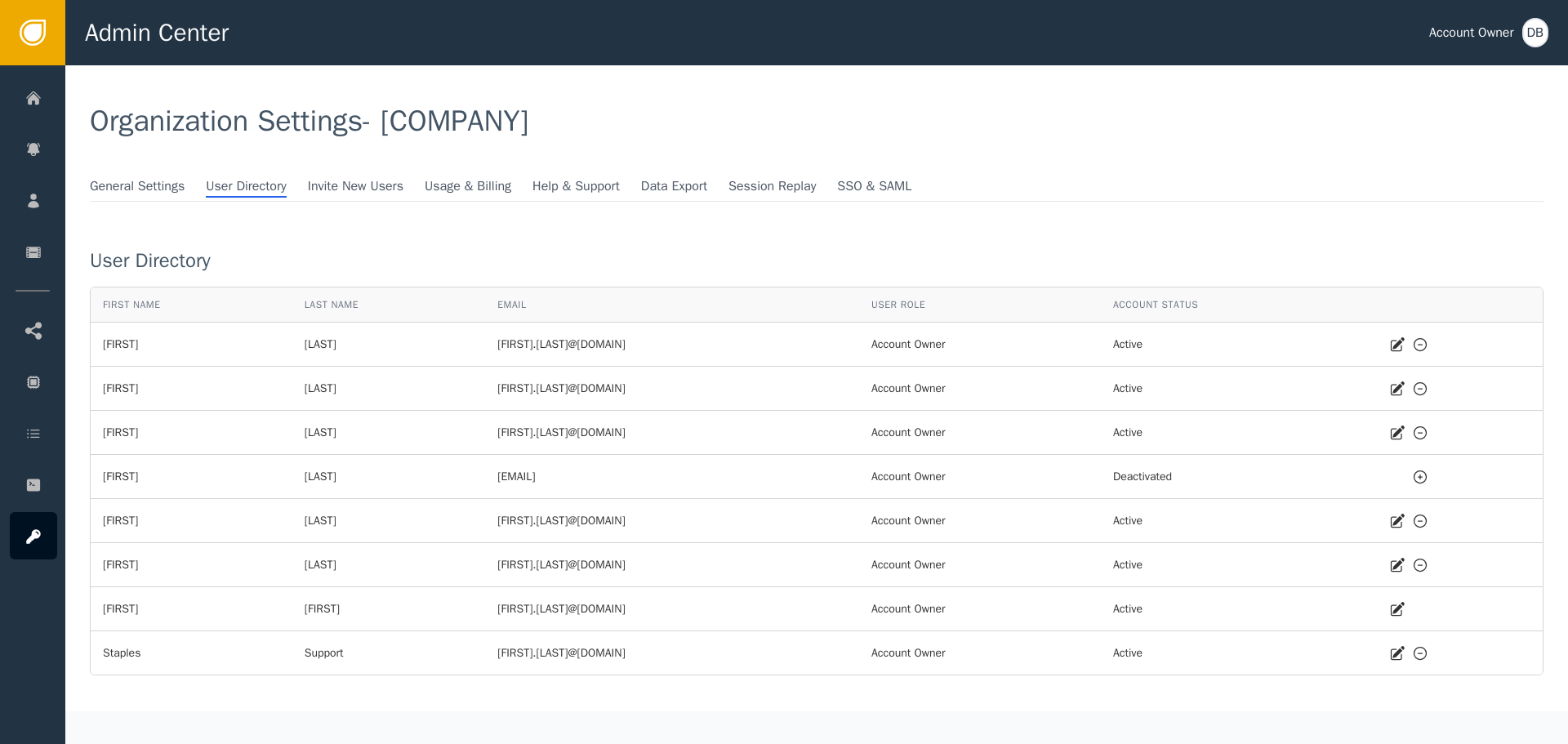 click on "Invite New Users" at bounding box center (366, 187) 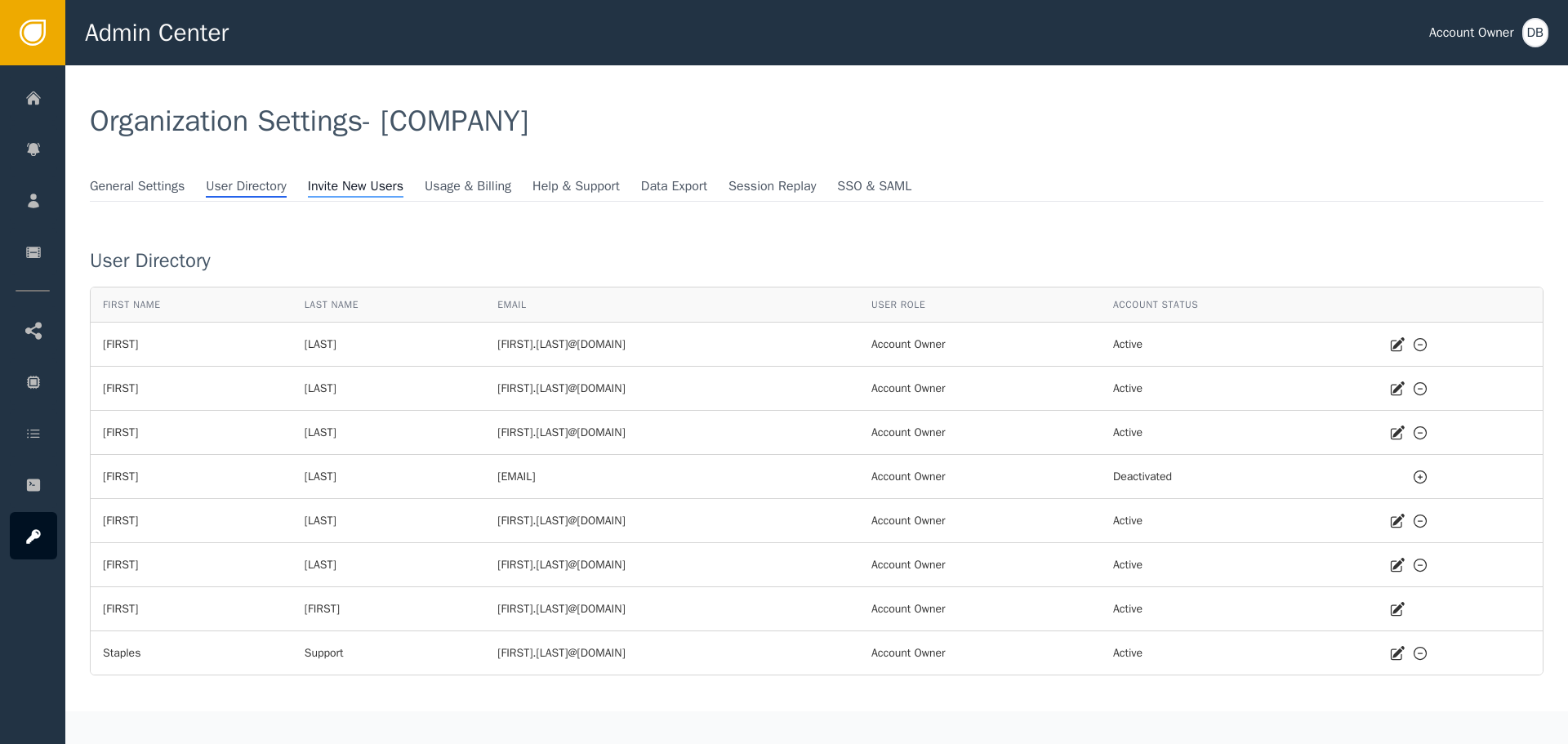 click on "Invite New Users" at bounding box center (355, 187) 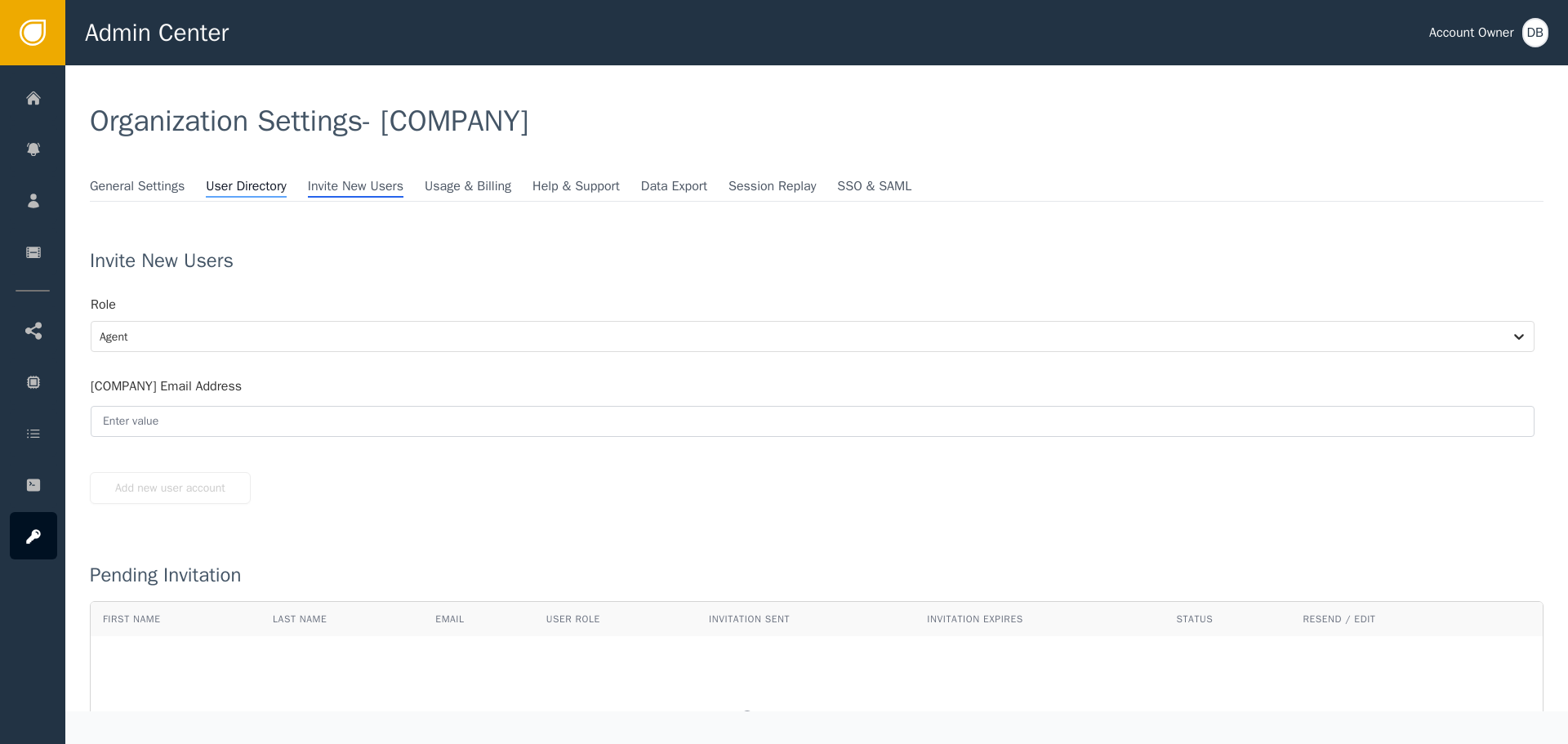 click on "User Directory" at bounding box center [246, 187] 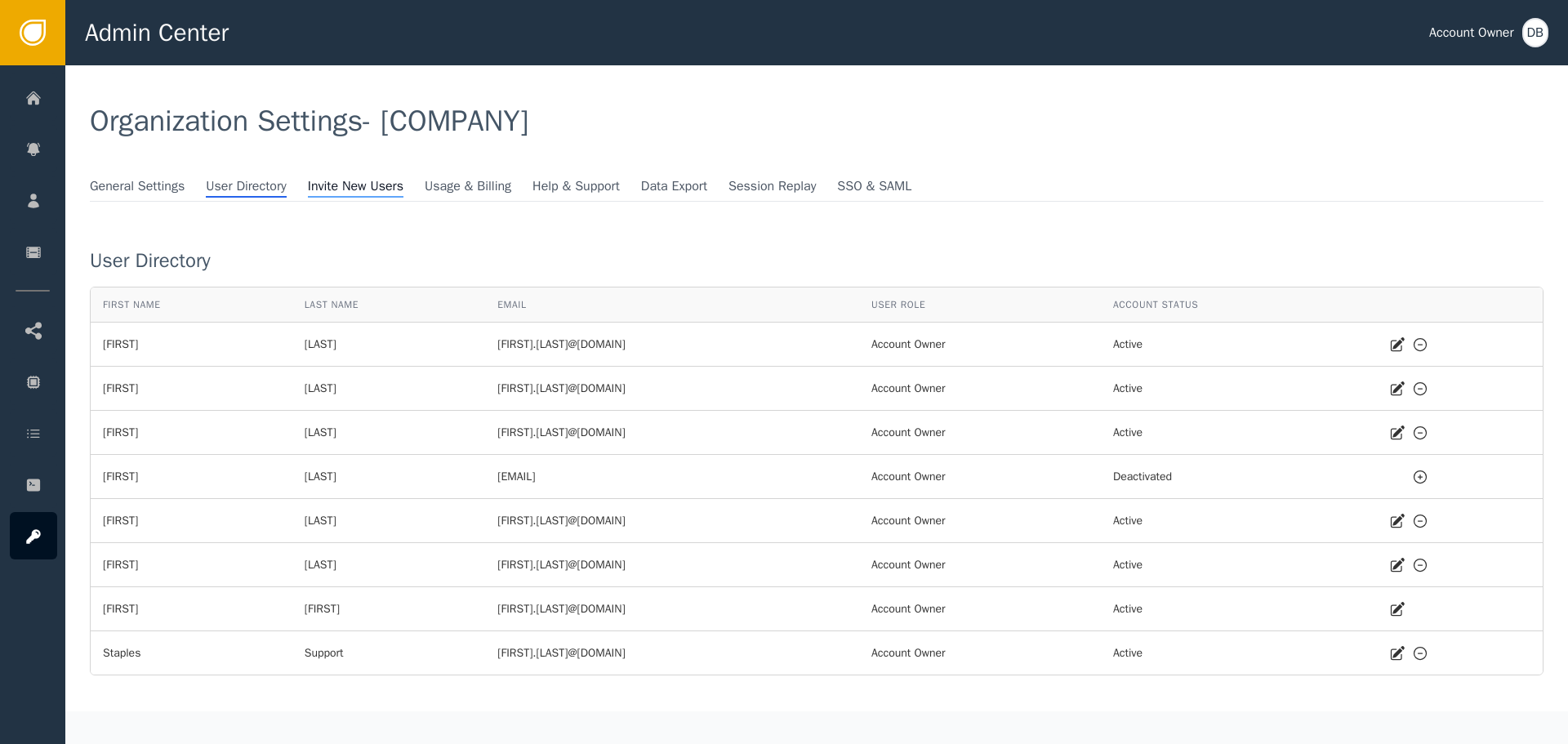 click on "Invite New Users" at bounding box center [355, 187] 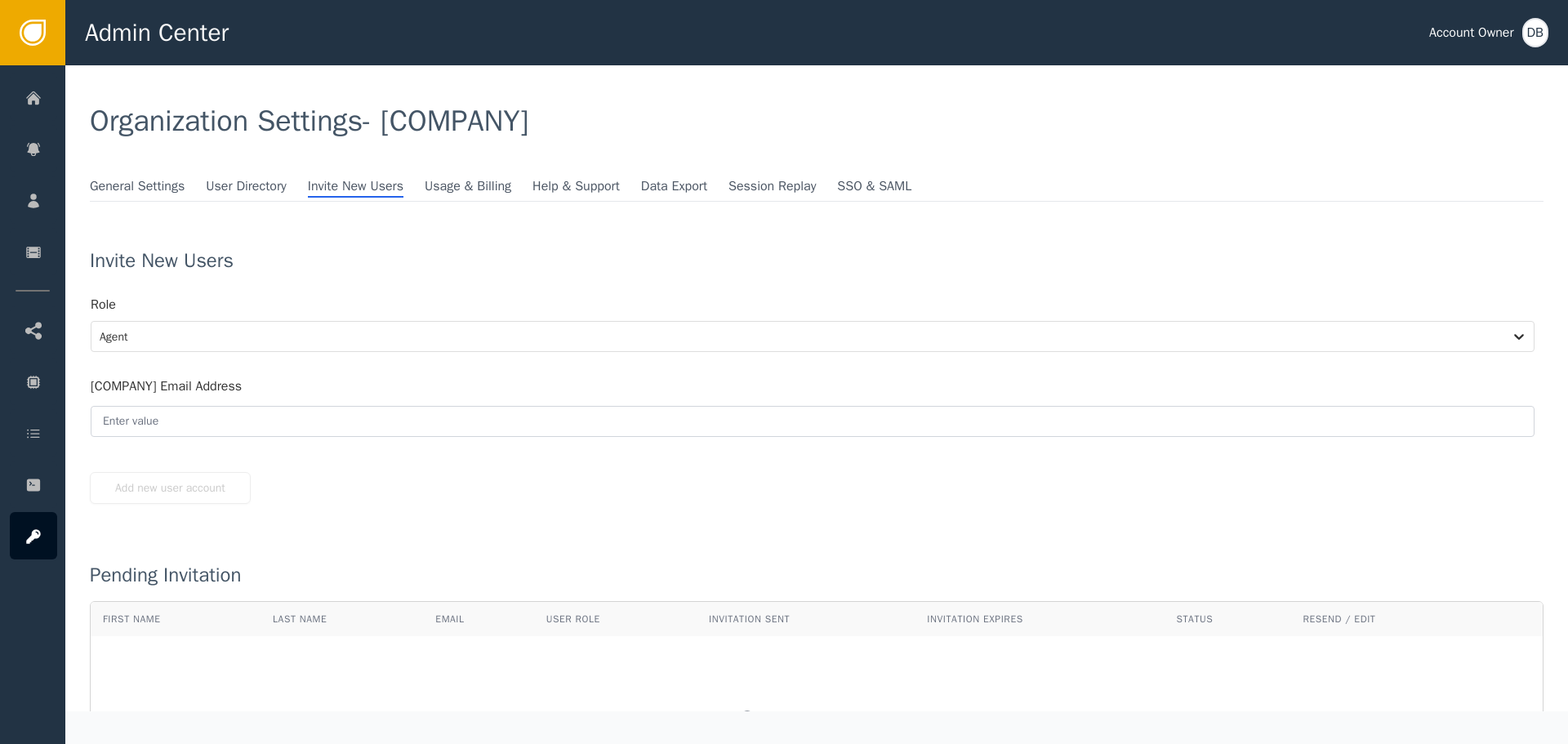click on "[COMPANY] Email Address" at bounding box center (813, 403) 